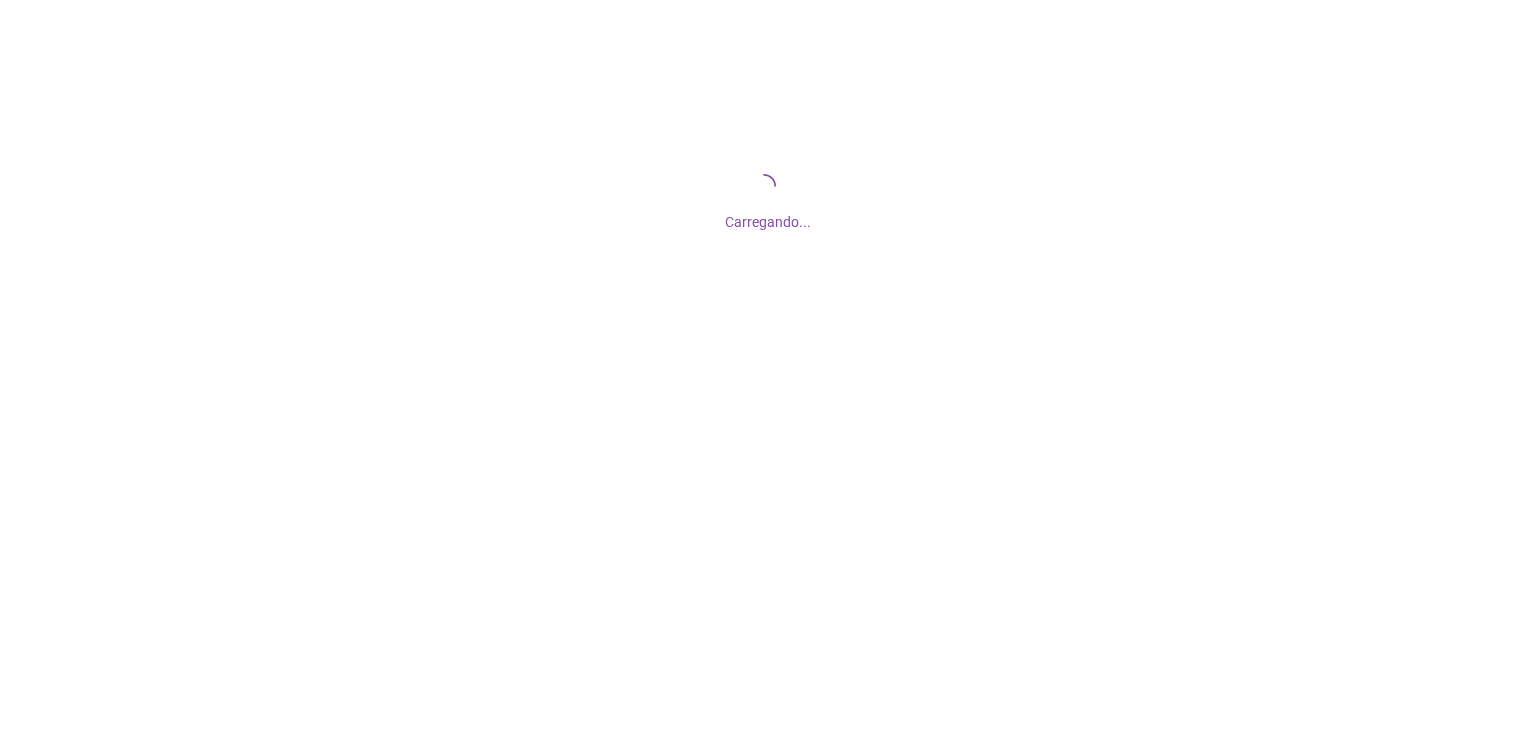 scroll, scrollTop: 0, scrollLeft: 0, axis: both 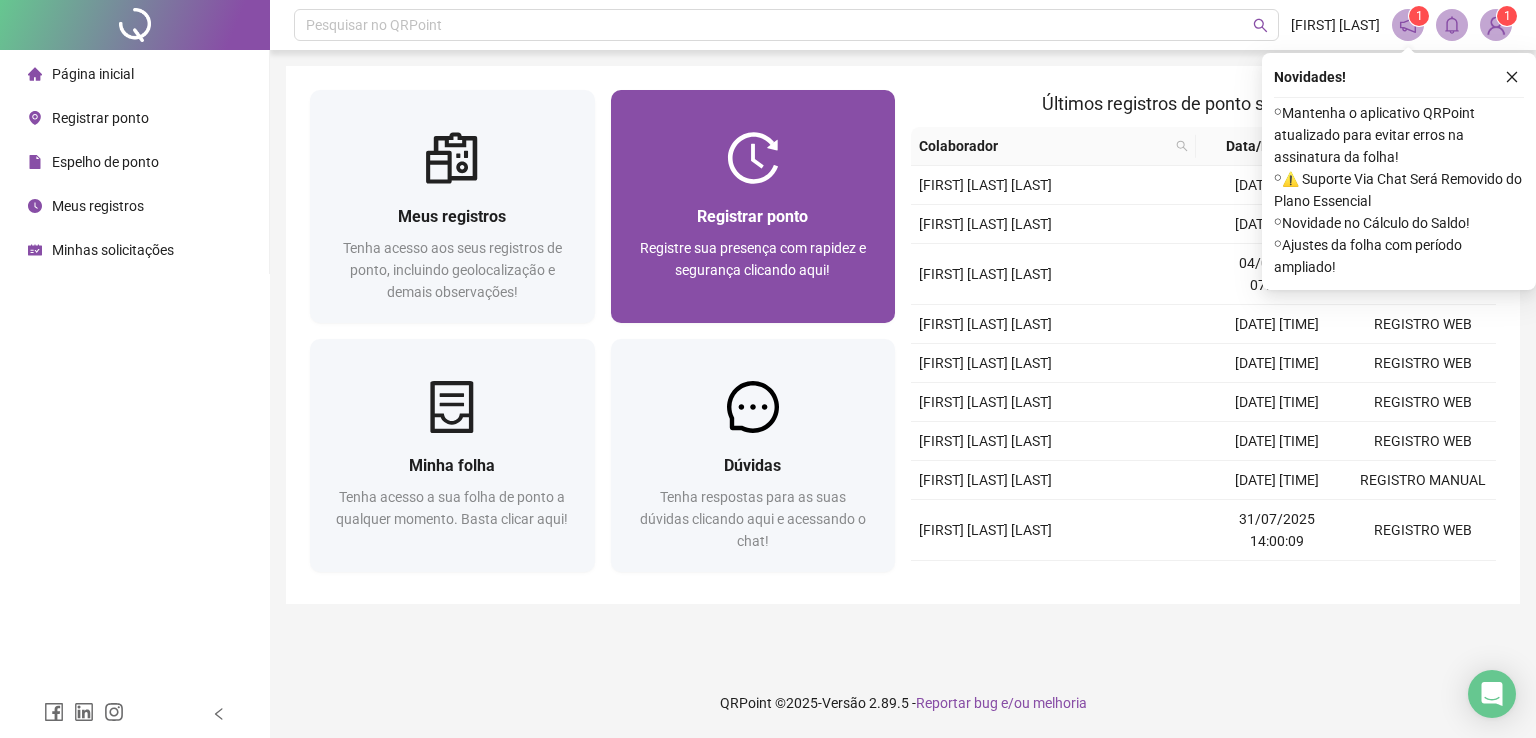 click on "Registrar ponto" at bounding box center (752, 216) 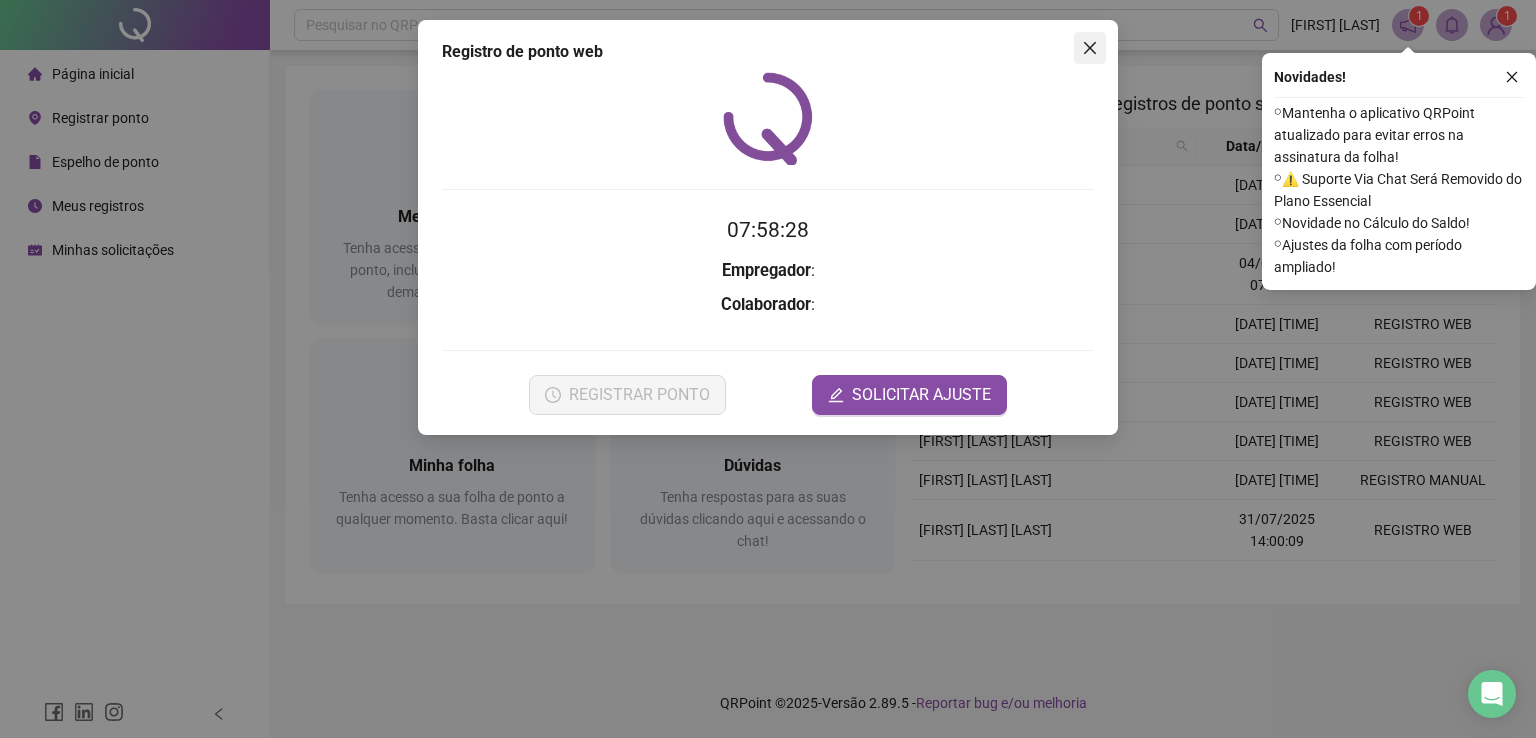 click at bounding box center (1090, 48) 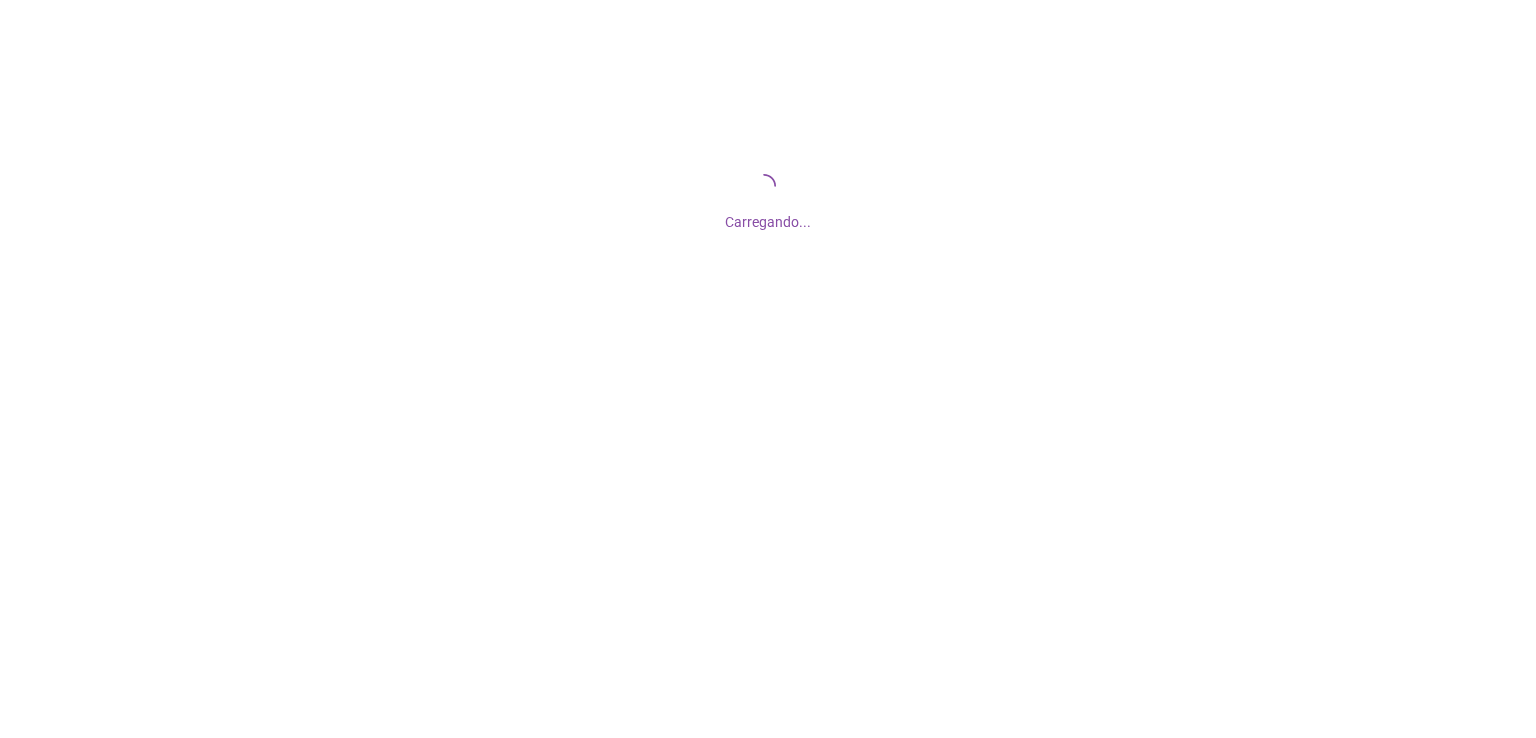 scroll, scrollTop: 0, scrollLeft: 0, axis: both 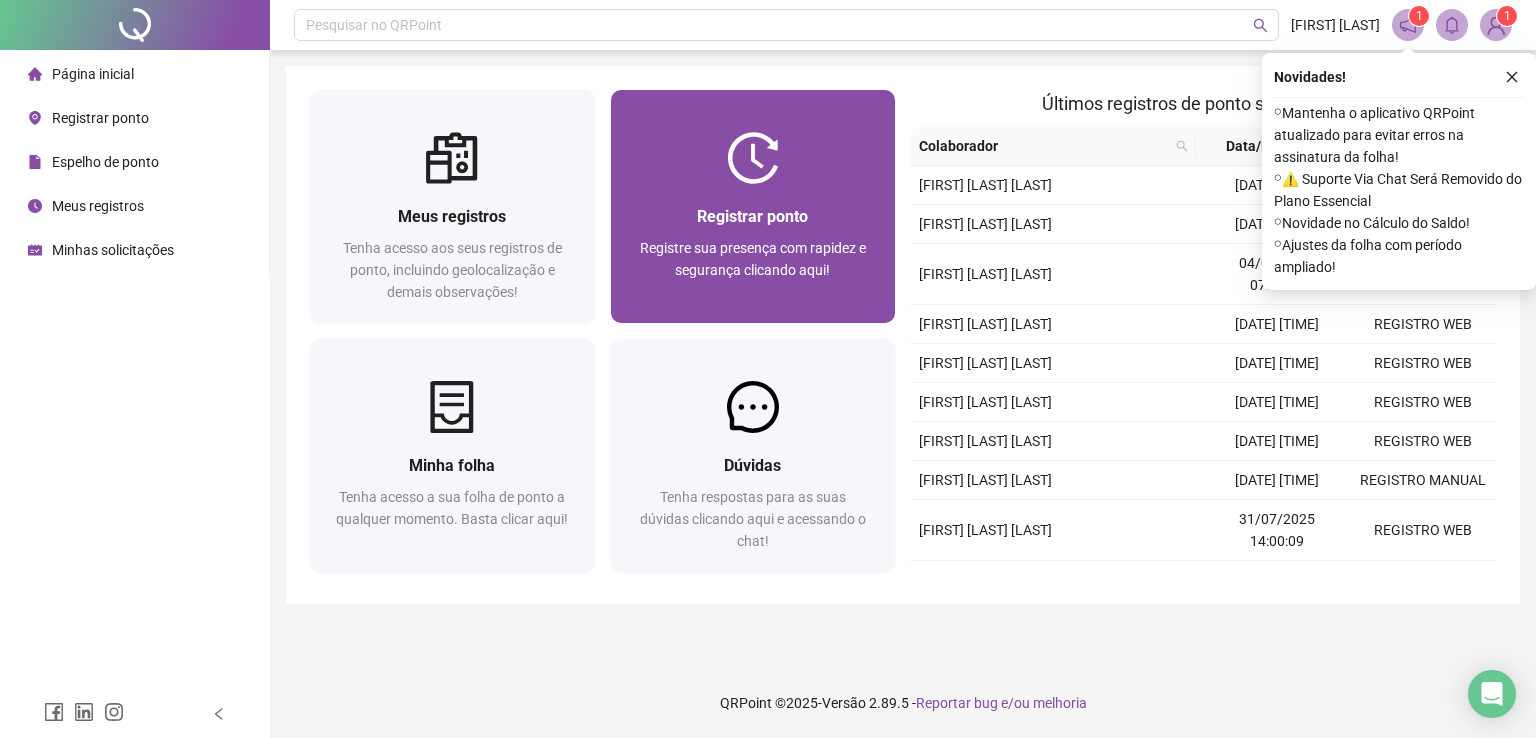 click at bounding box center (753, 158) 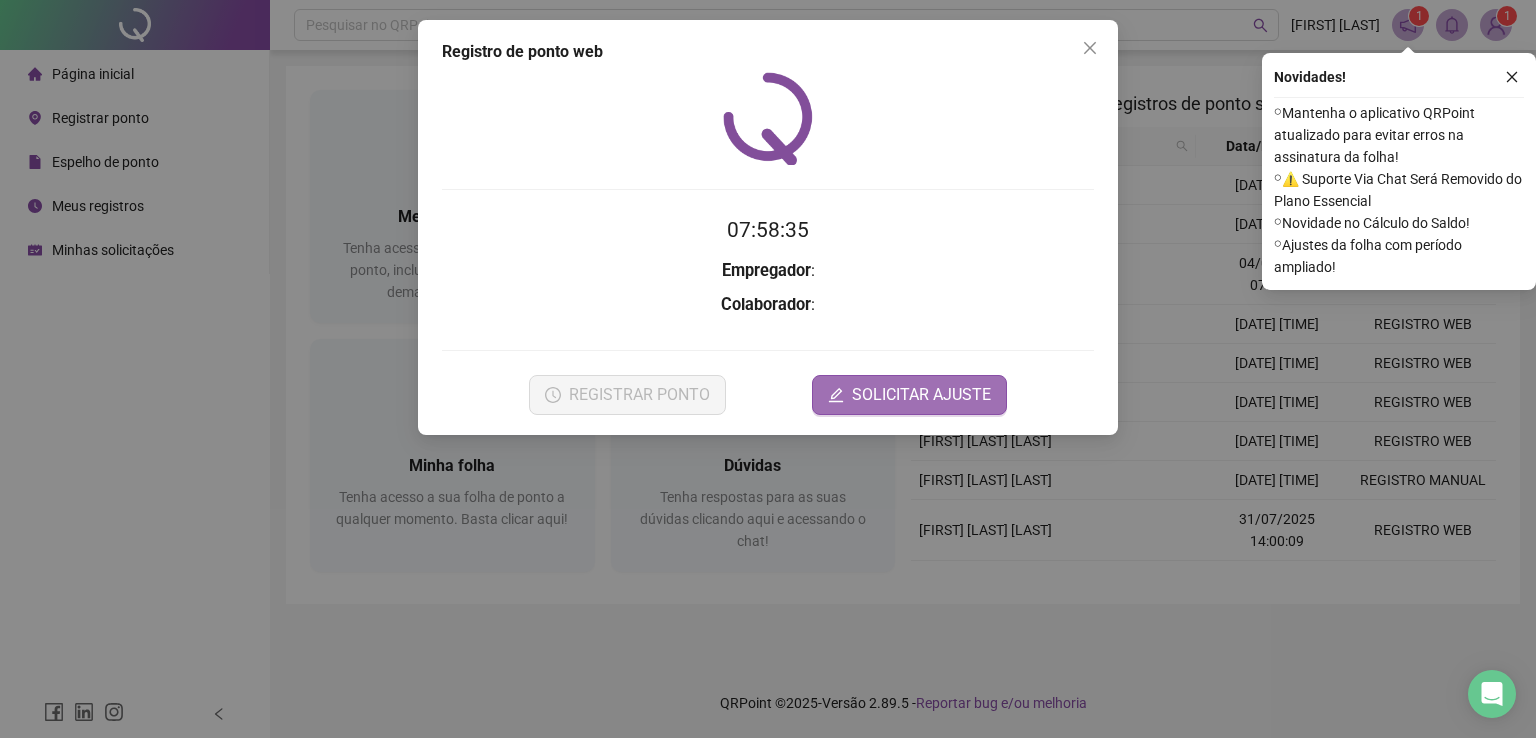 click on "SOLICITAR AJUSTE" at bounding box center [921, 395] 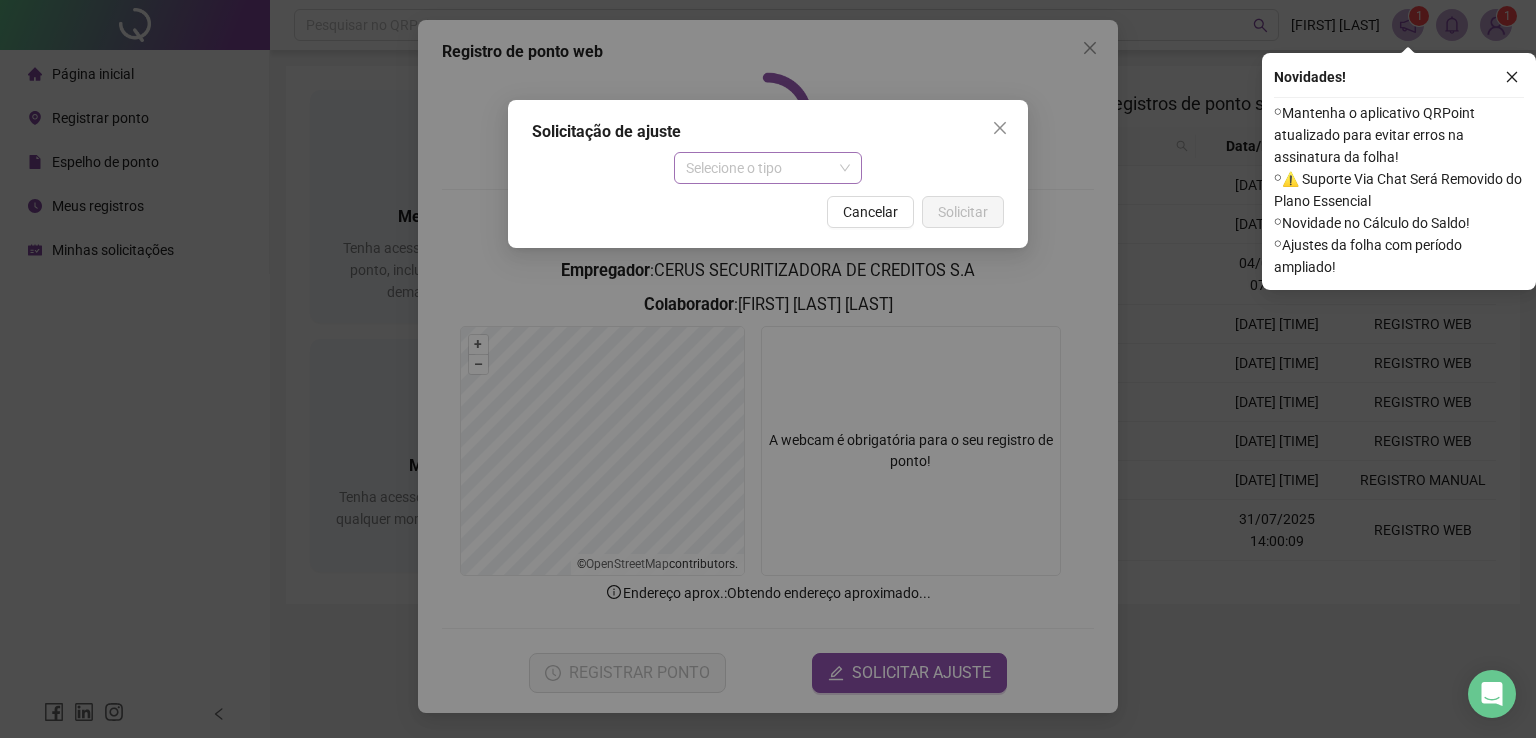 click on "Selecione o tipo" at bounding box center [768, 168] 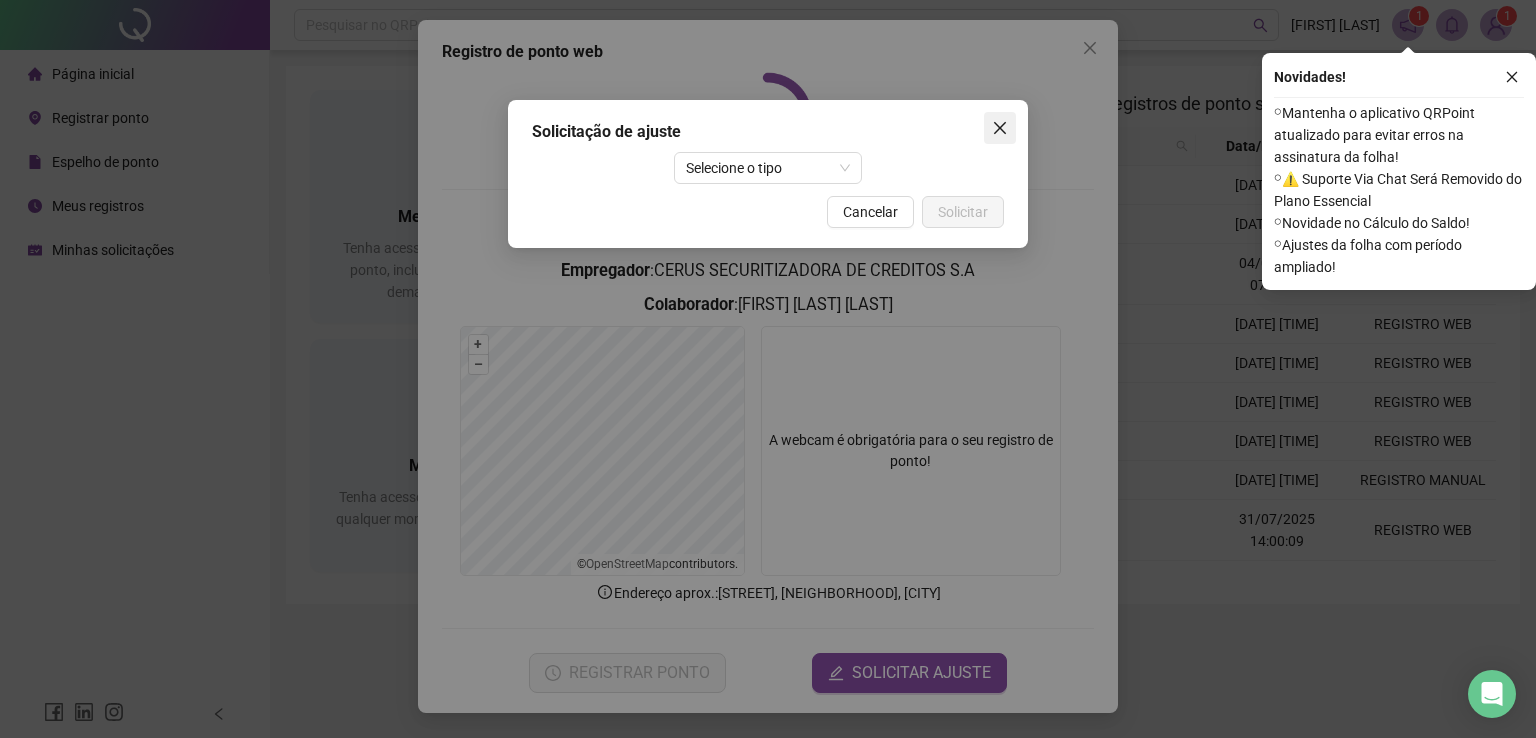 click 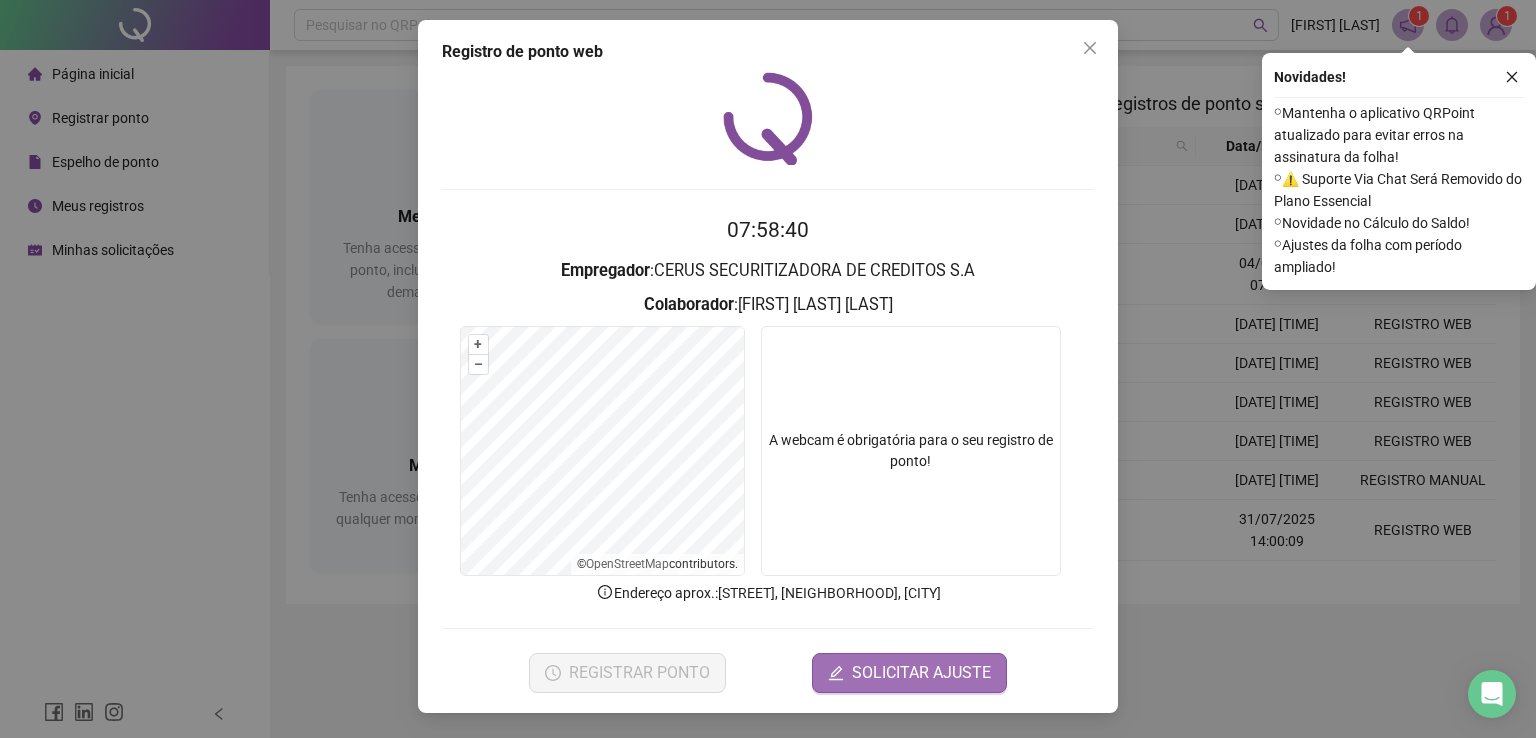 click on "SOLICITAR AJUSTE" at bounding box center (921, 673) 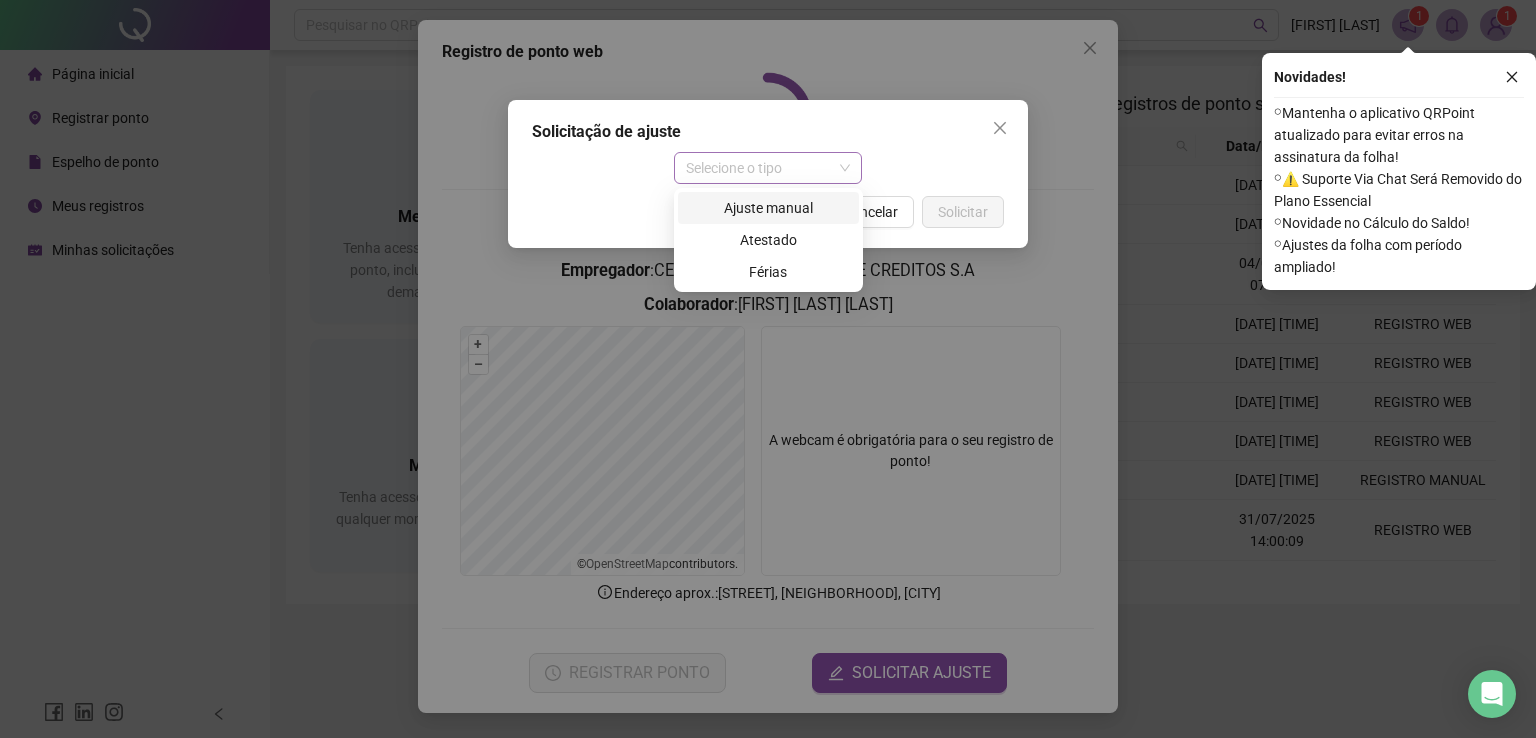 click on "Selecione o tipo" at bounding box center (768, 168) 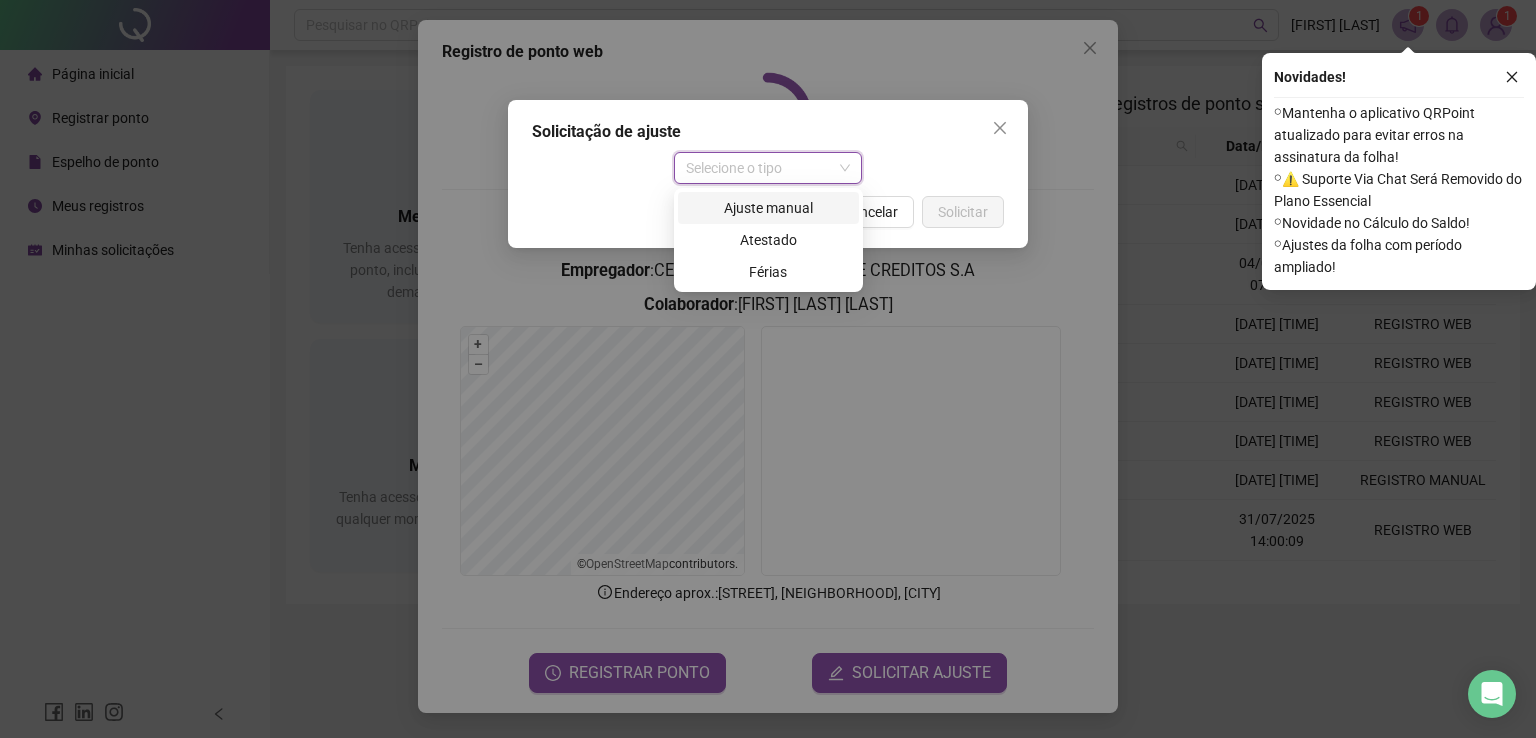 click on "Ajuste manual" at bounding box center (768, 208) 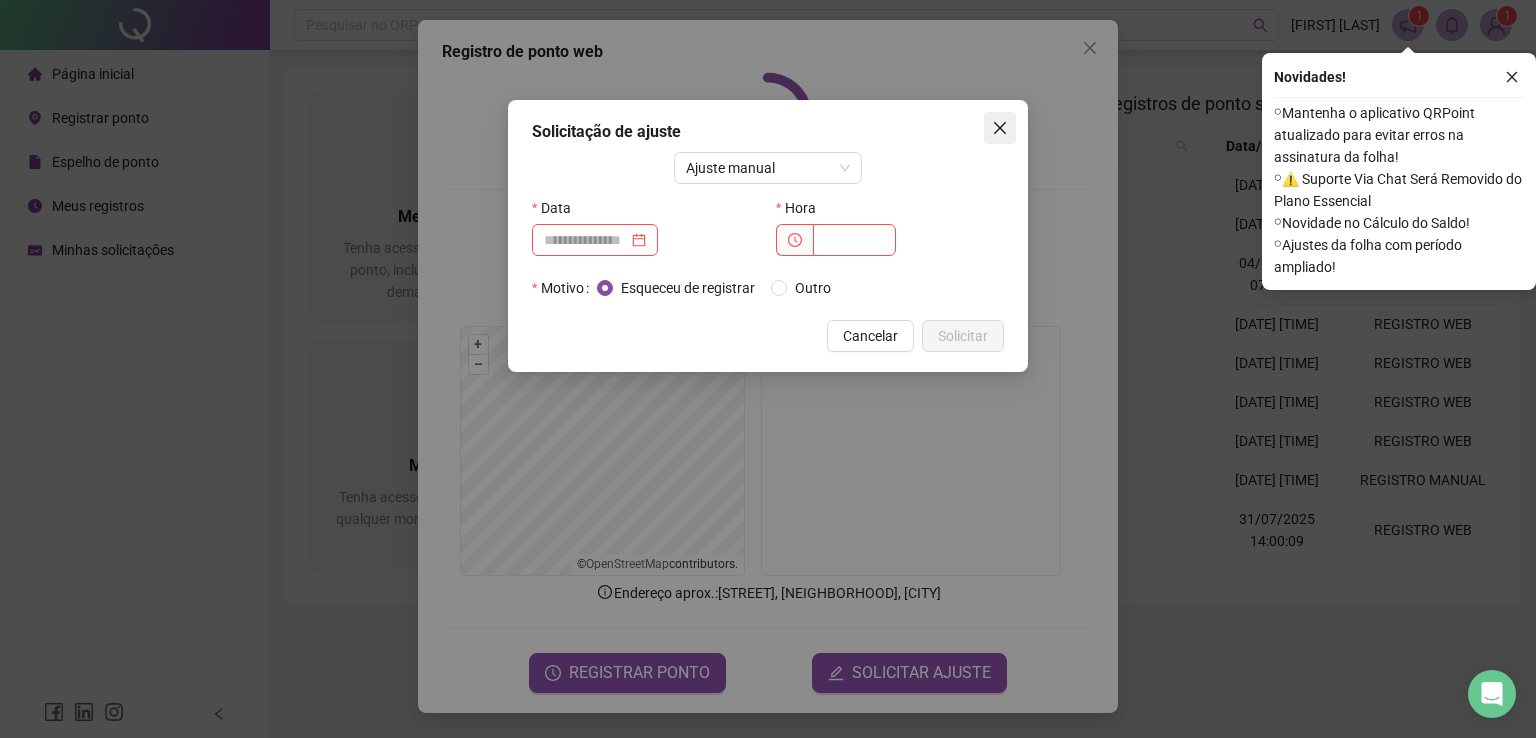 click 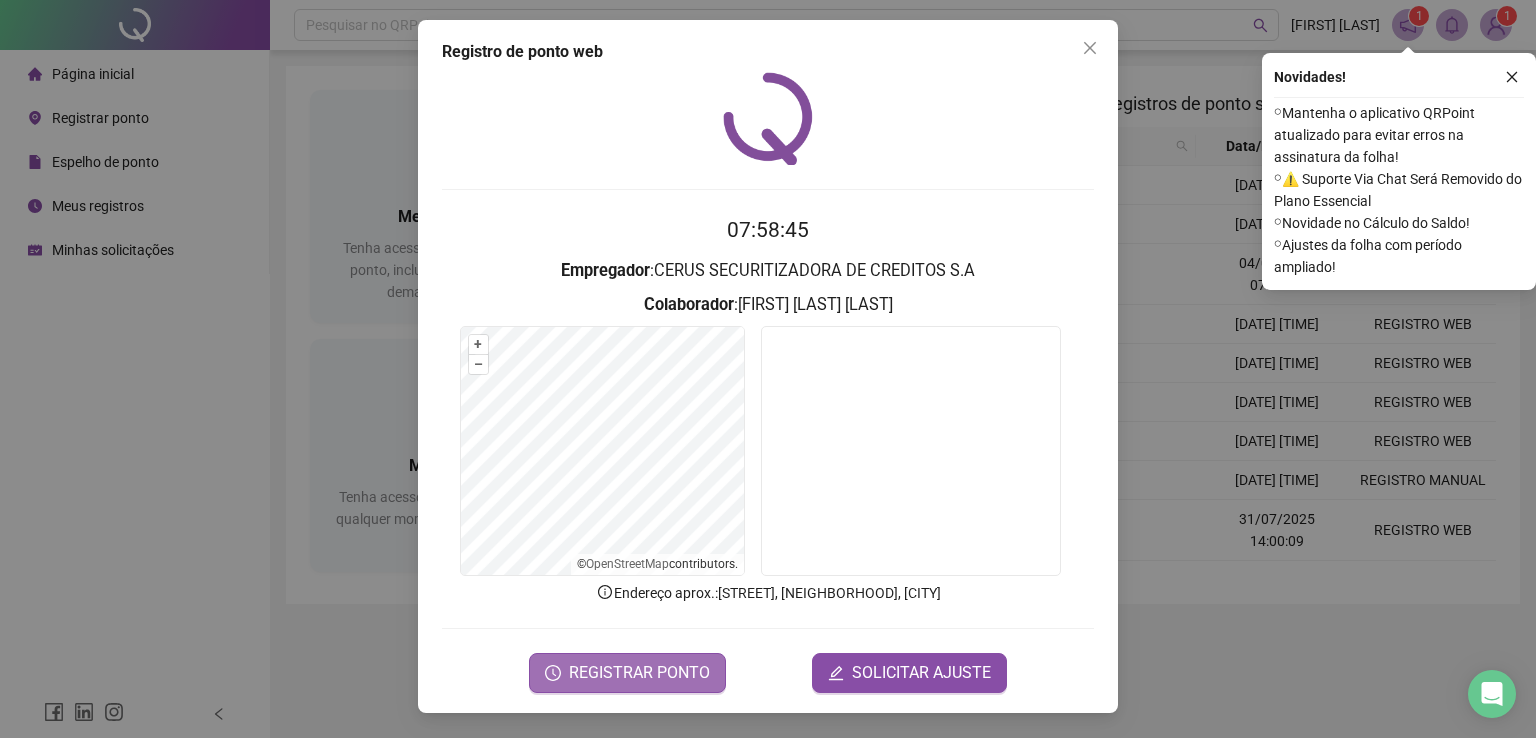 click on "REGISTRAR PONTO" at bounding box center [639, 673] 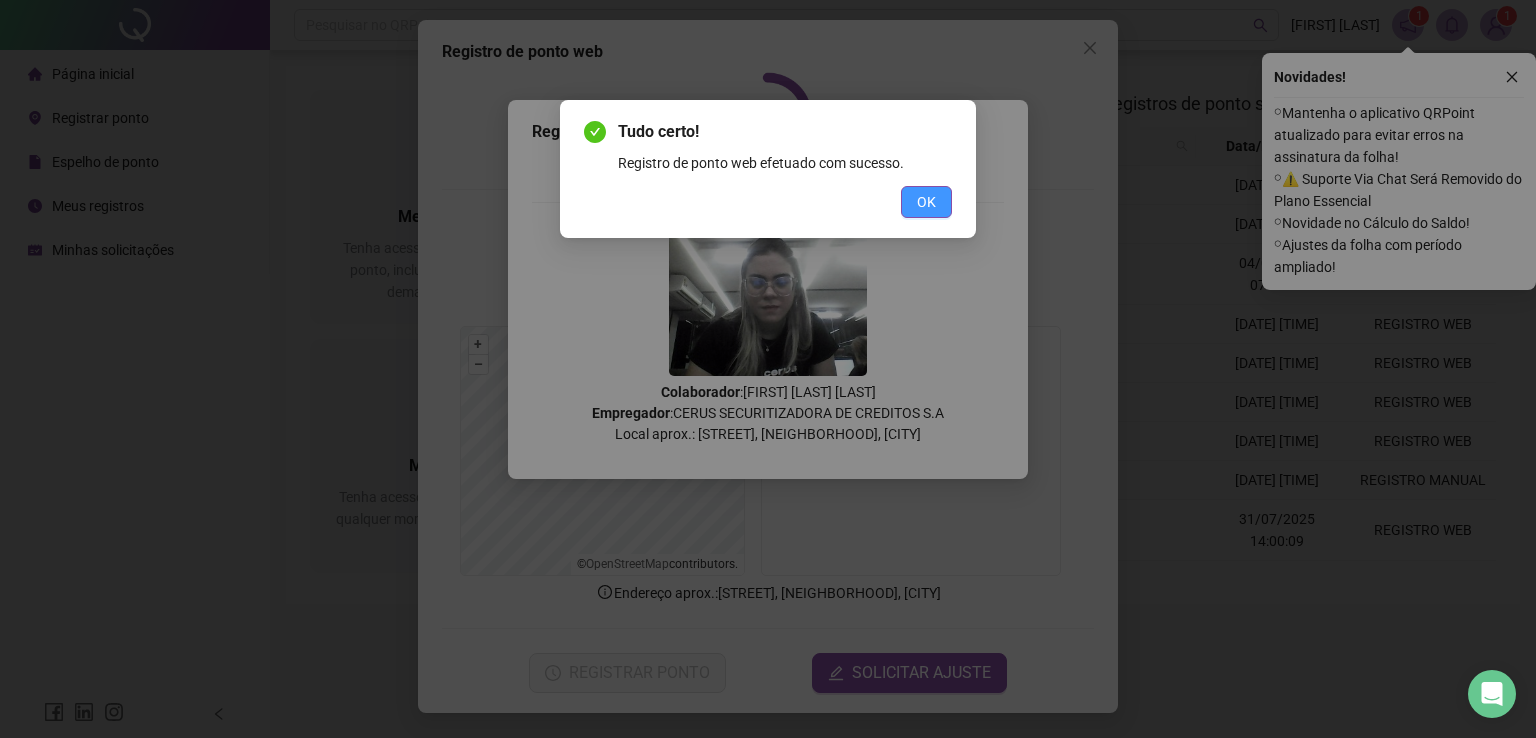 click on "OK" at bounding box center [926, 202] 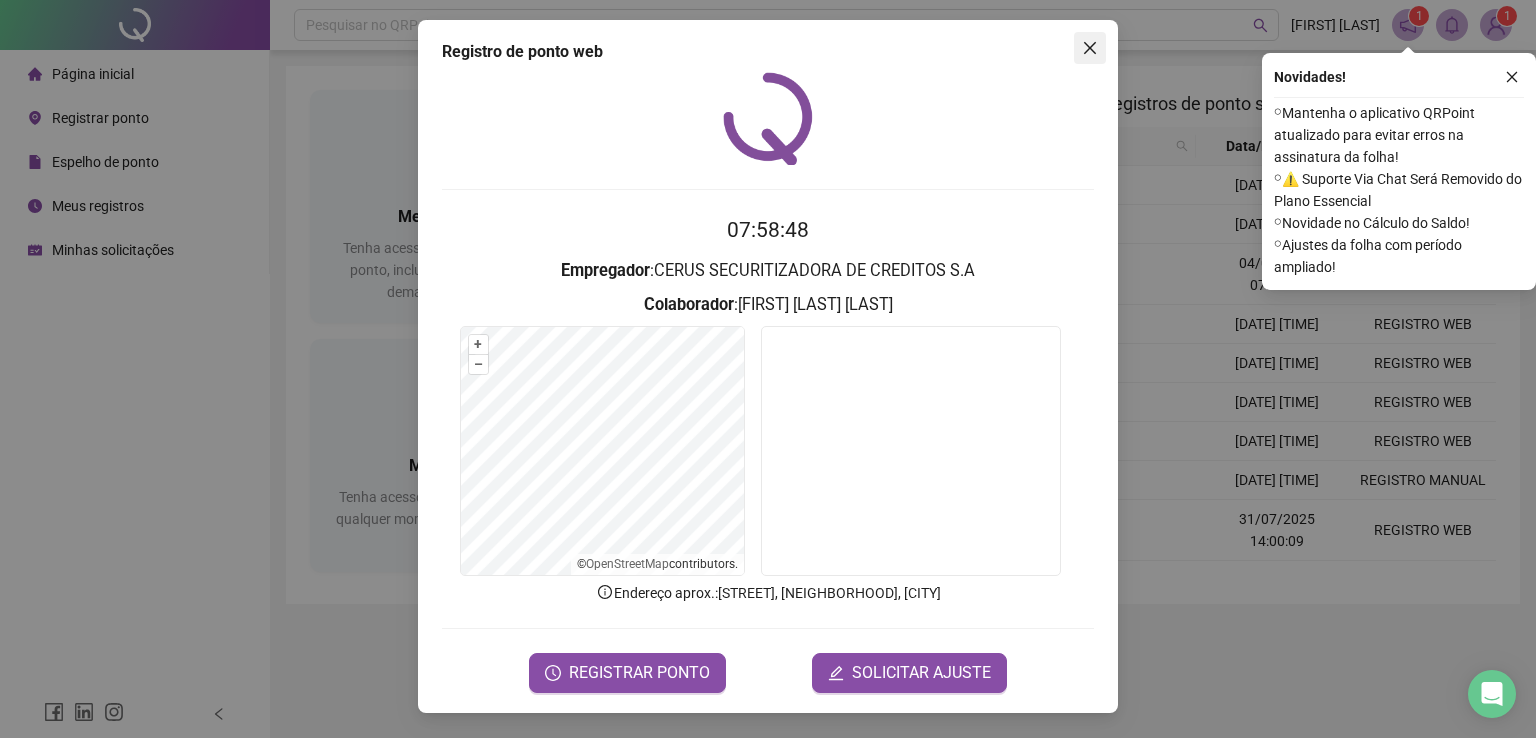 click 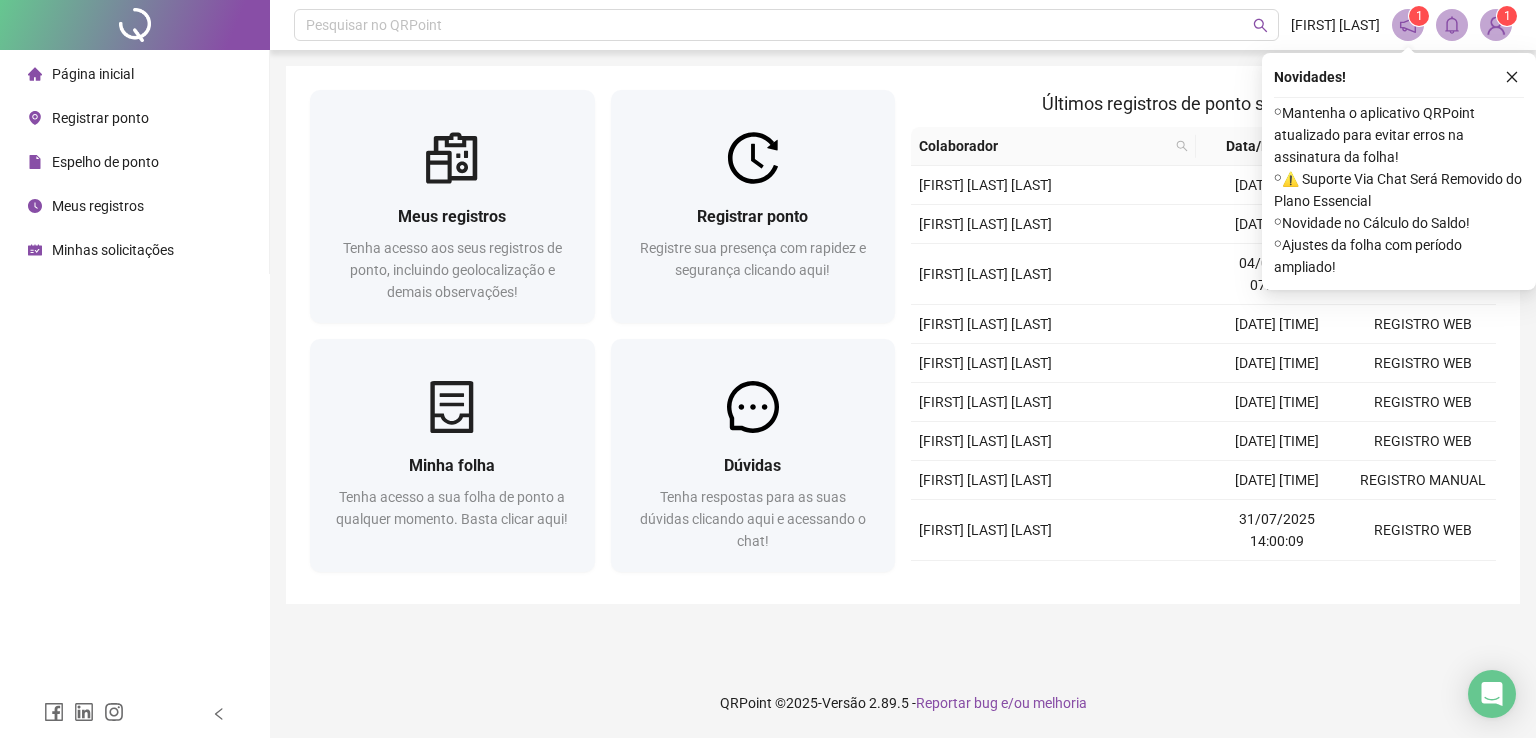 click on "Meus registros" at bounding box center (98, 206) 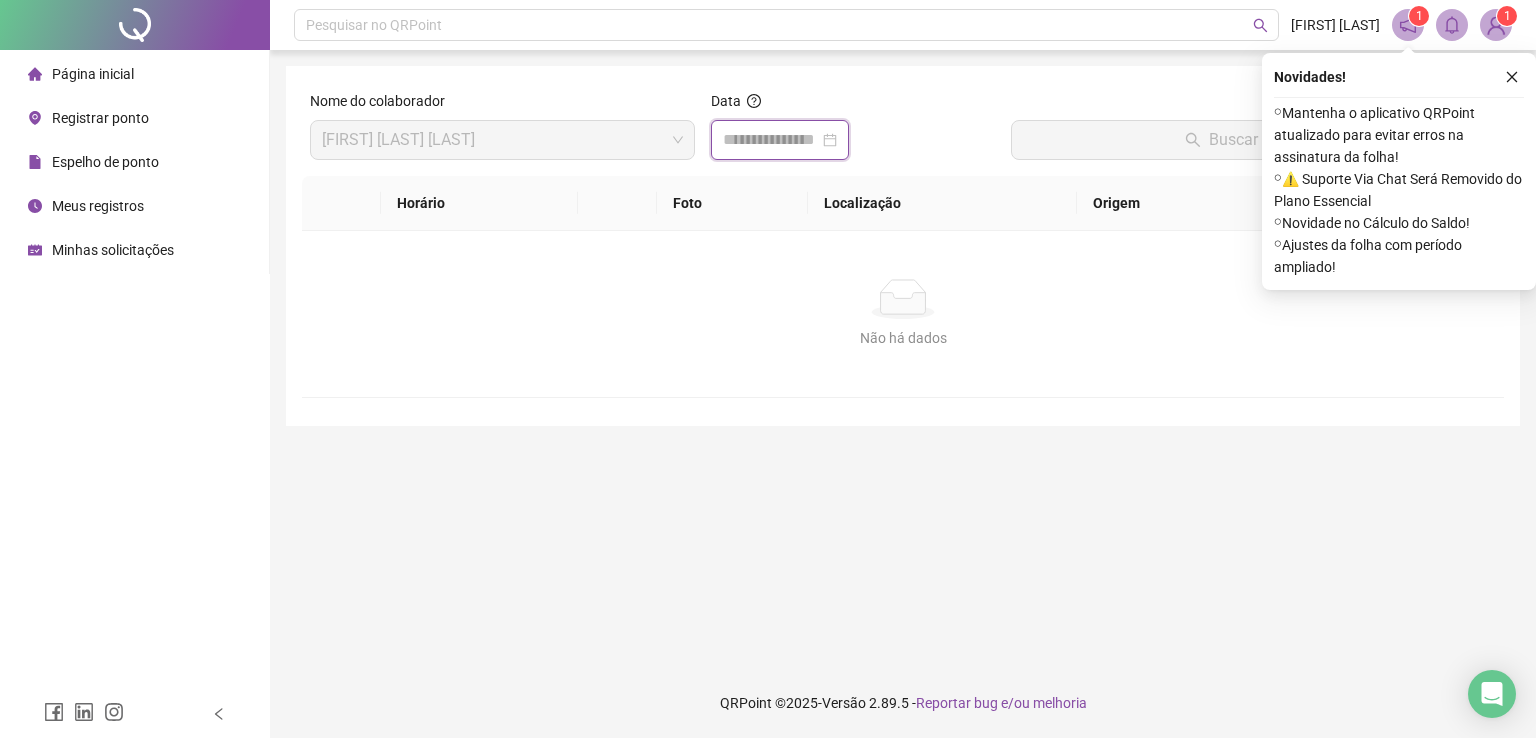 click at bounding box center [771, 140] 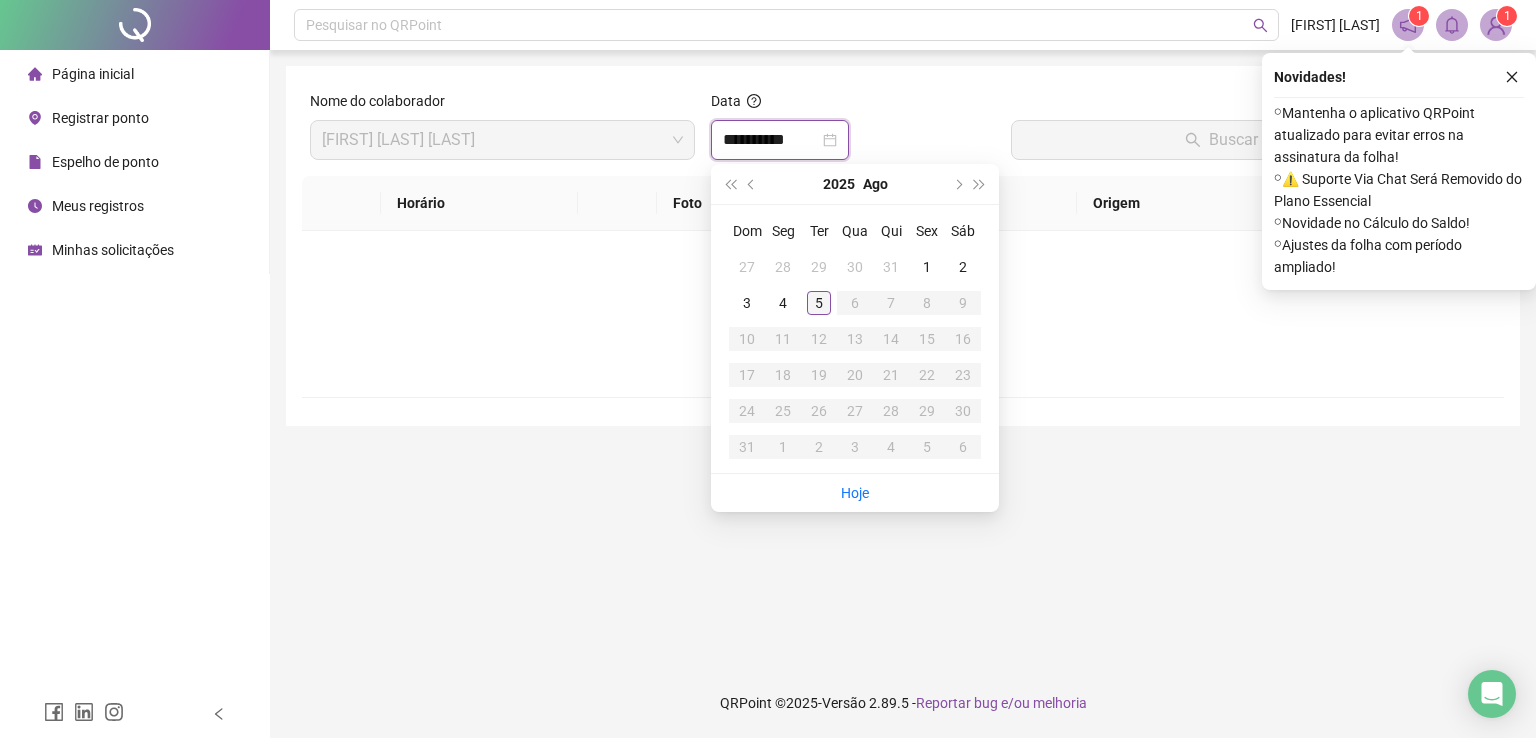 type on "**********" 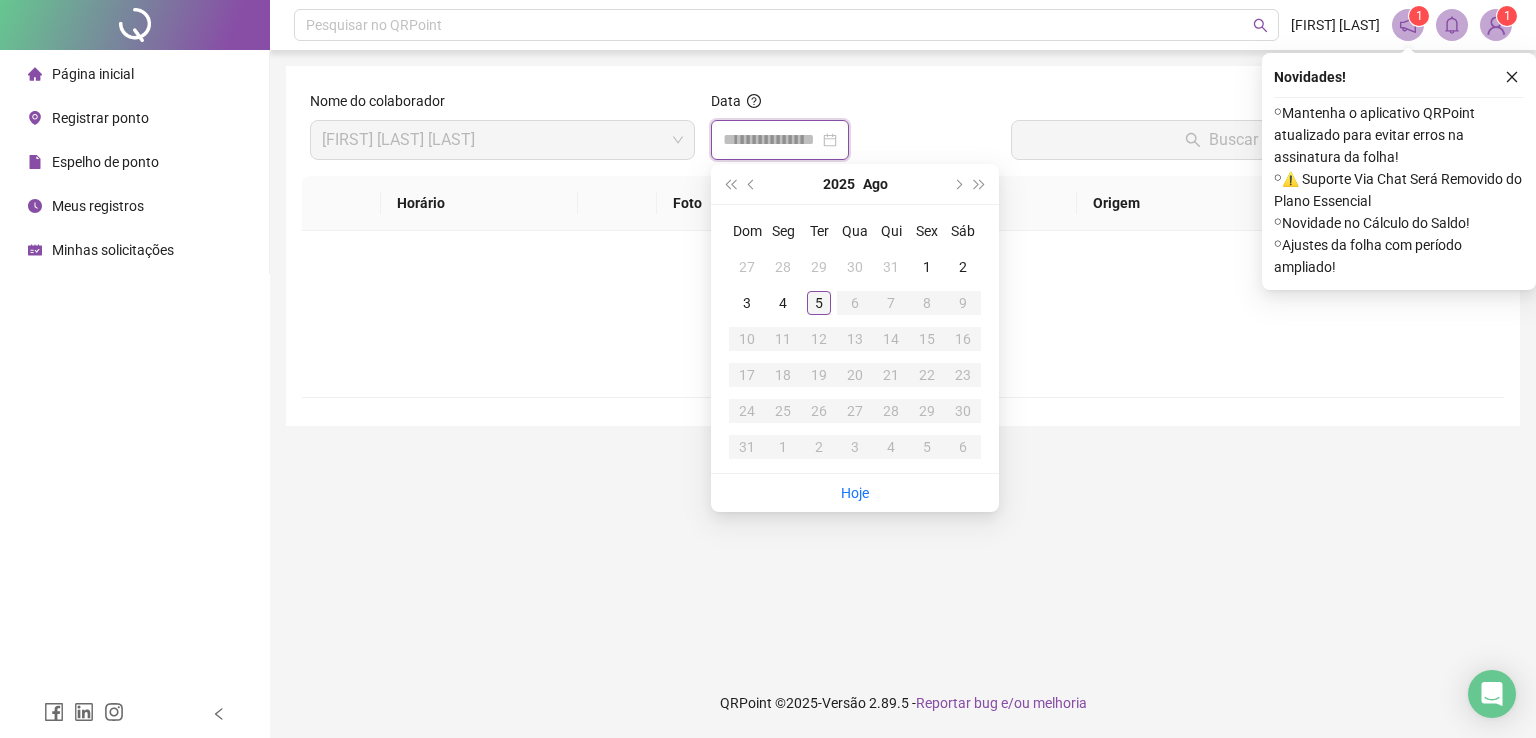 type on "**********" 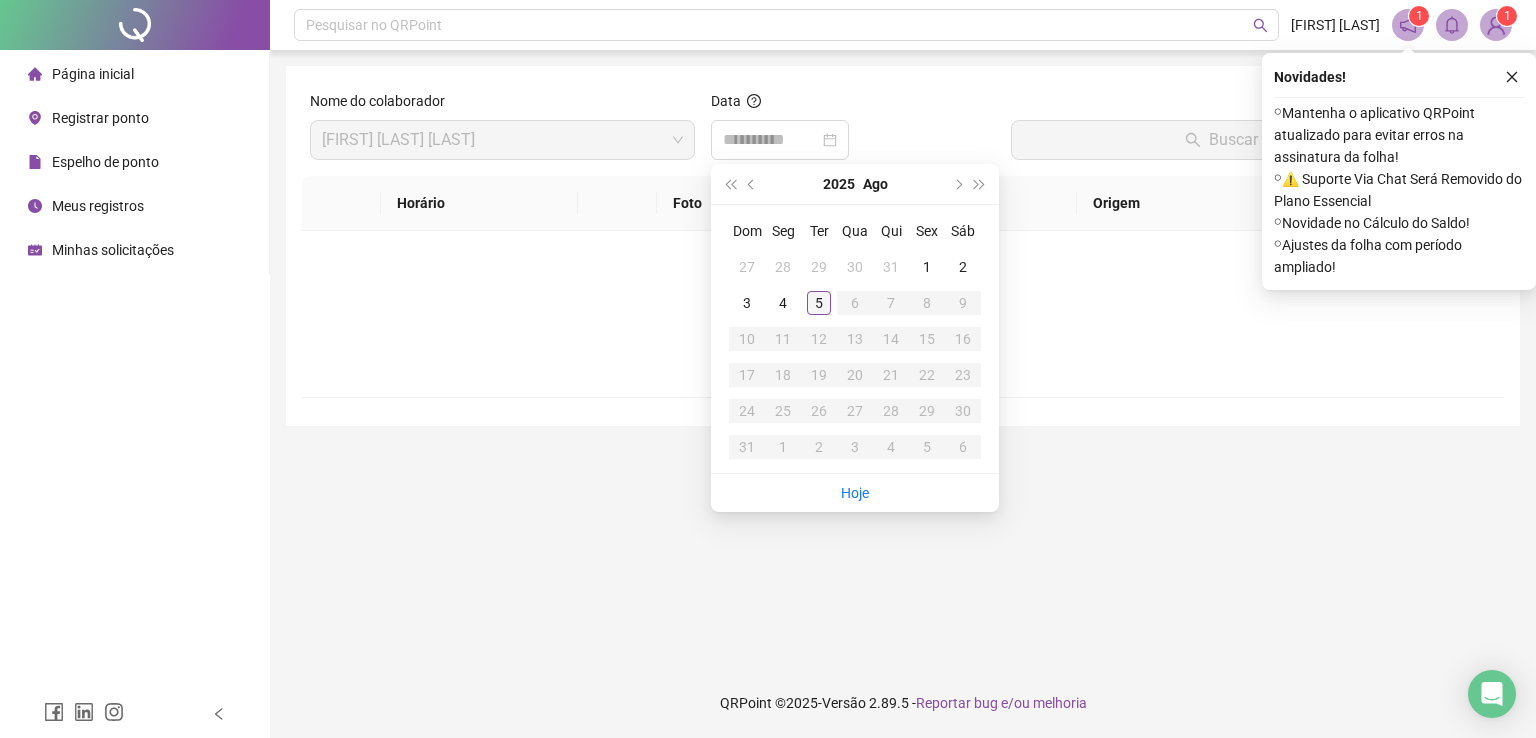 click on "5" at bounding box center [819, 303] 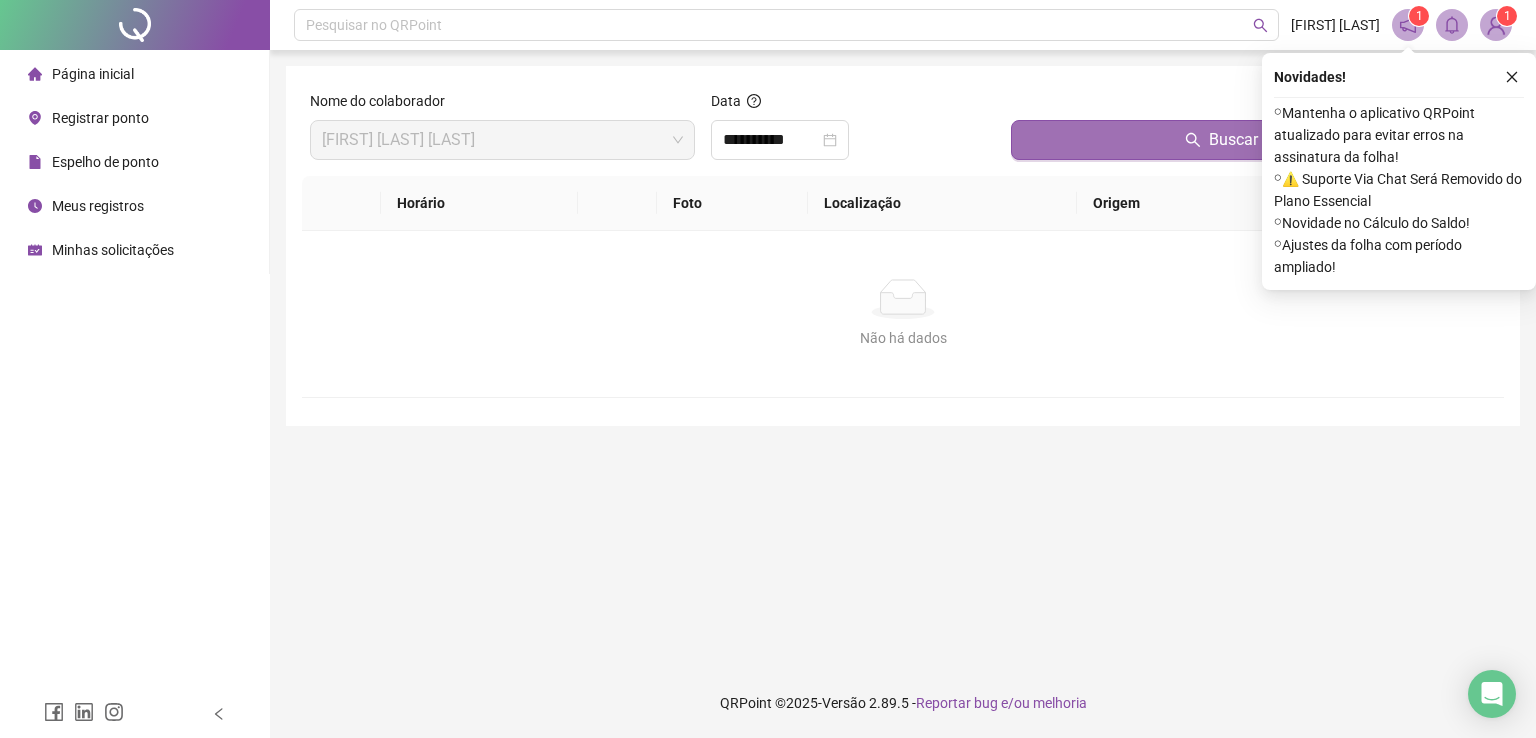 click on "Buscar registros" at bounding box center [1253, 140] 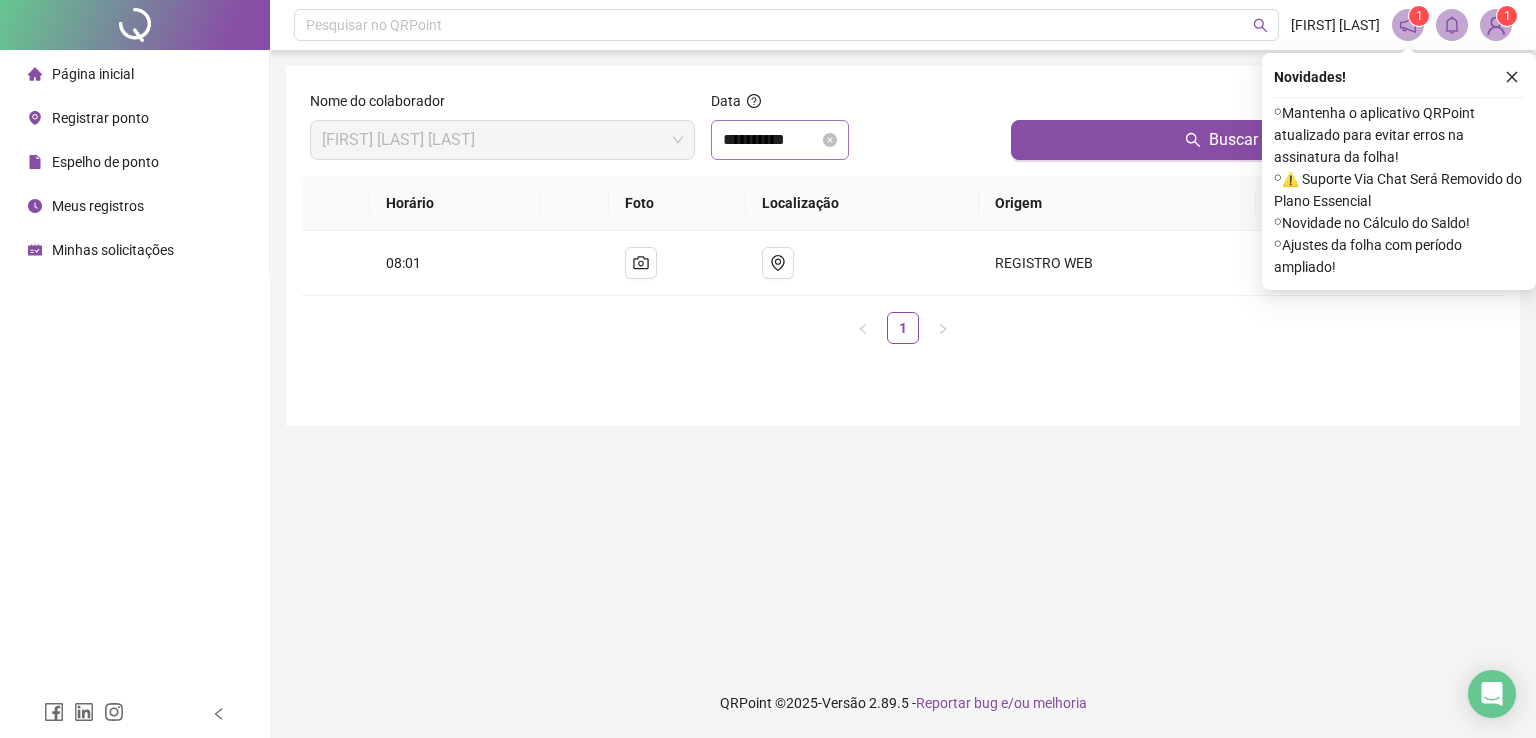 drag, startPoint x: 856, startPoint y: 137, endPoint x: 822, endPoint y: 137, distance: 34 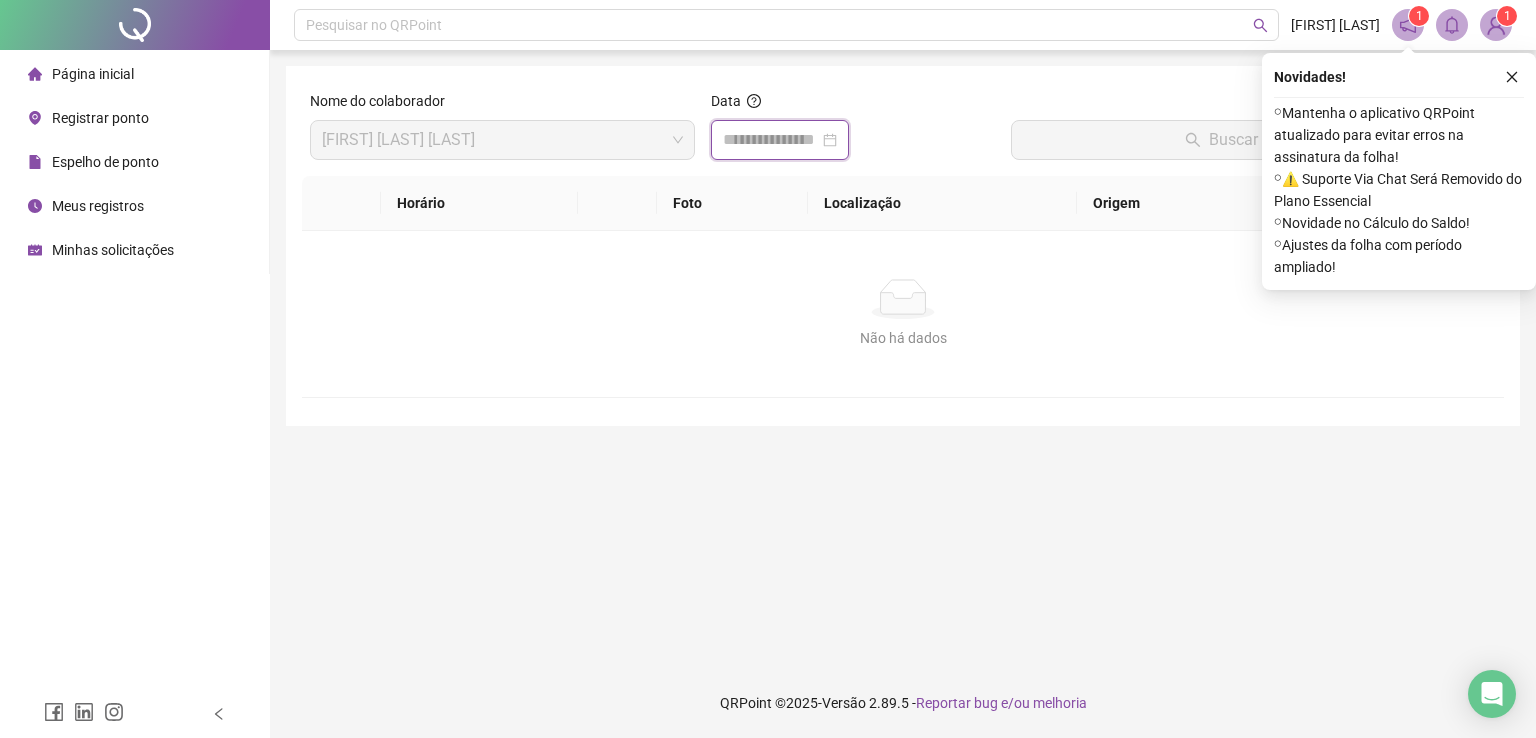 click at bounding box center (771, 140) 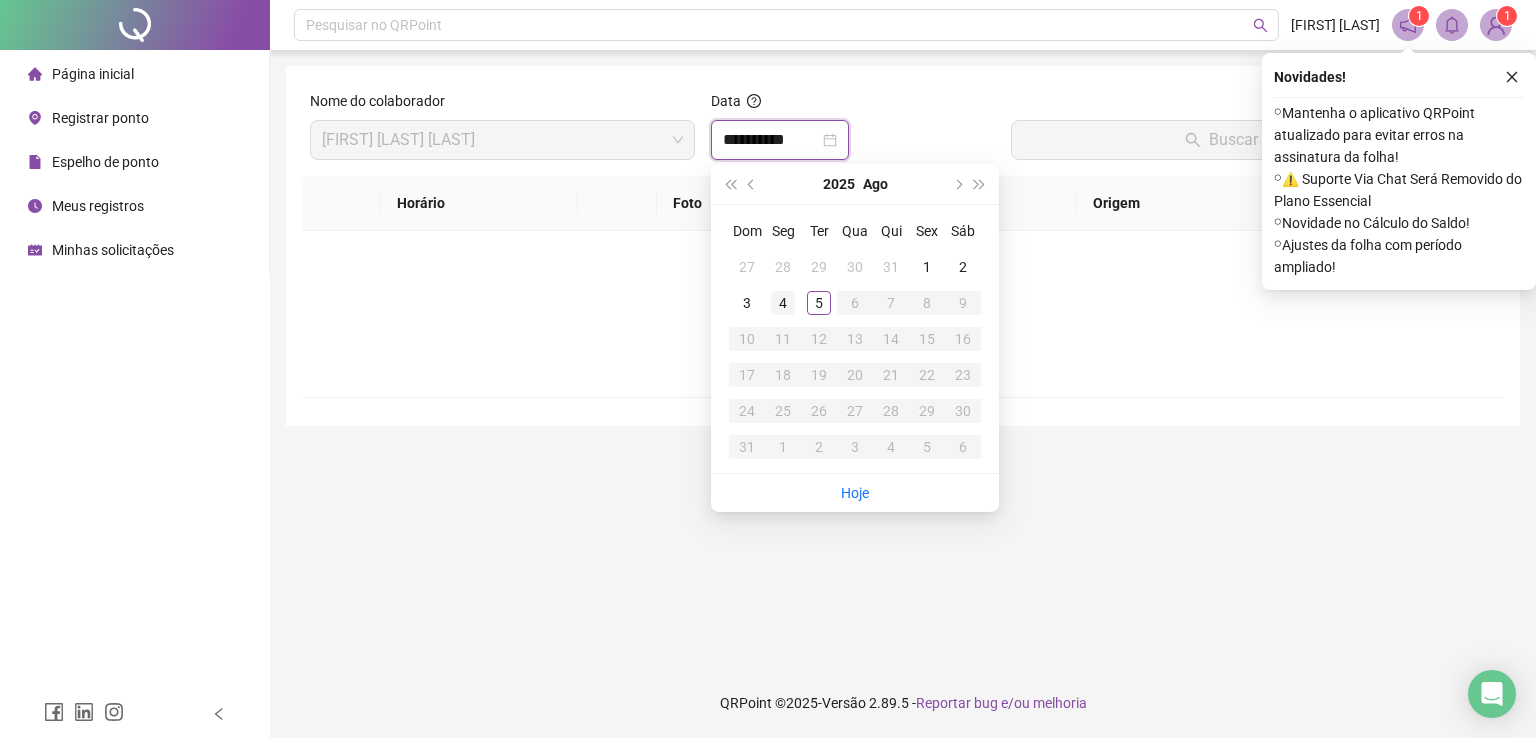 type on "**********" 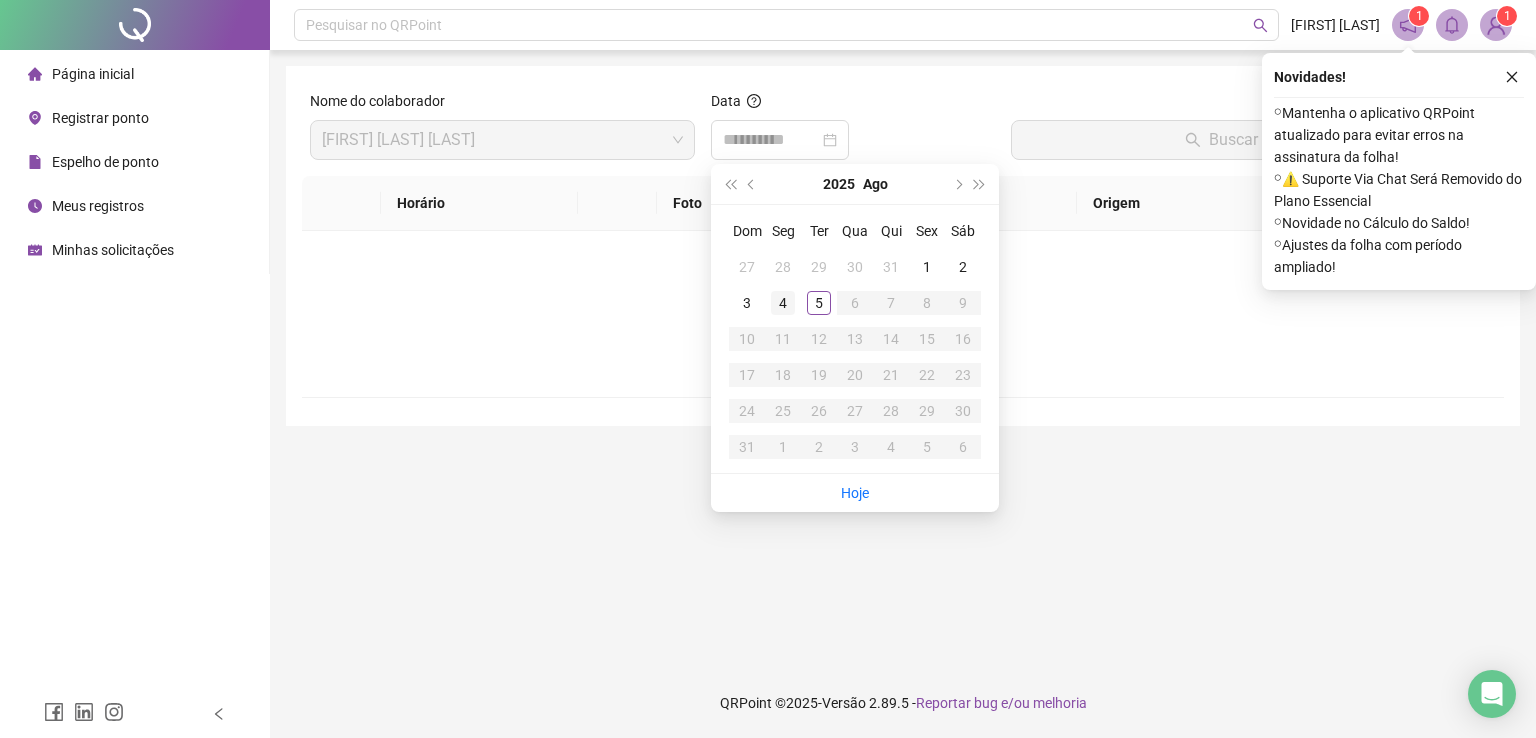 click on "4" at bounding box center [783, 303] 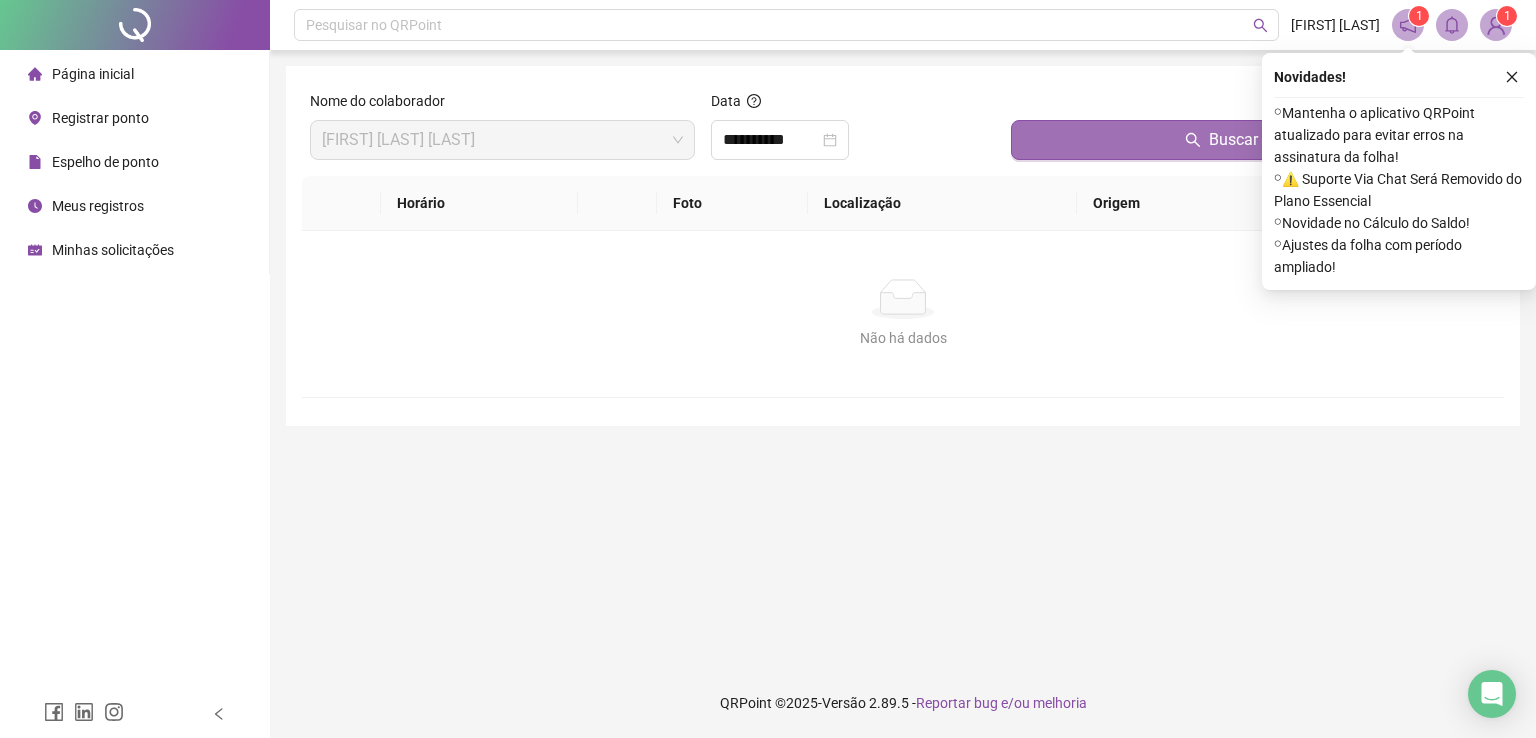 click on "Buscar registros" at bounding box center [1253, 140] 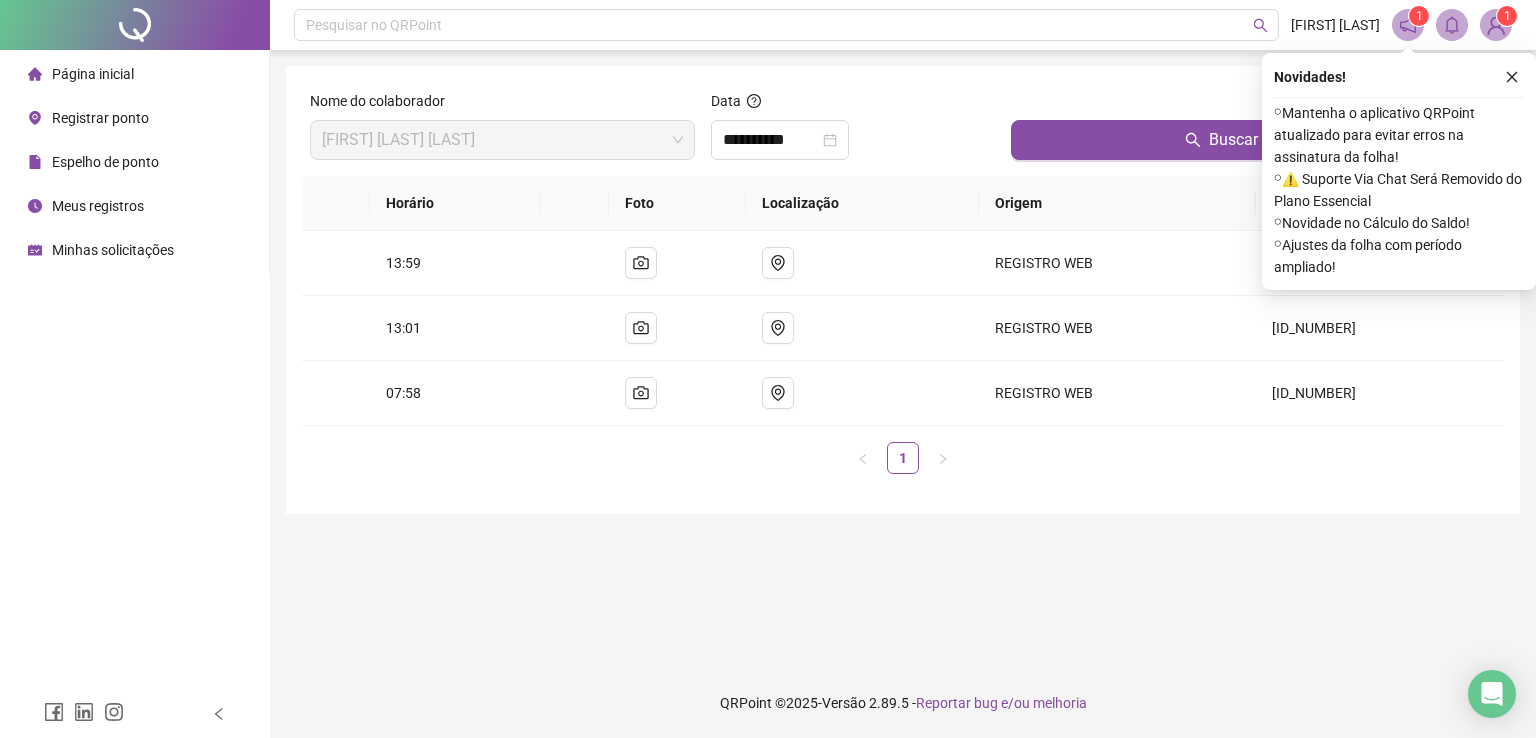 click on "Registrar ponto" at bounding box center (100, 118) 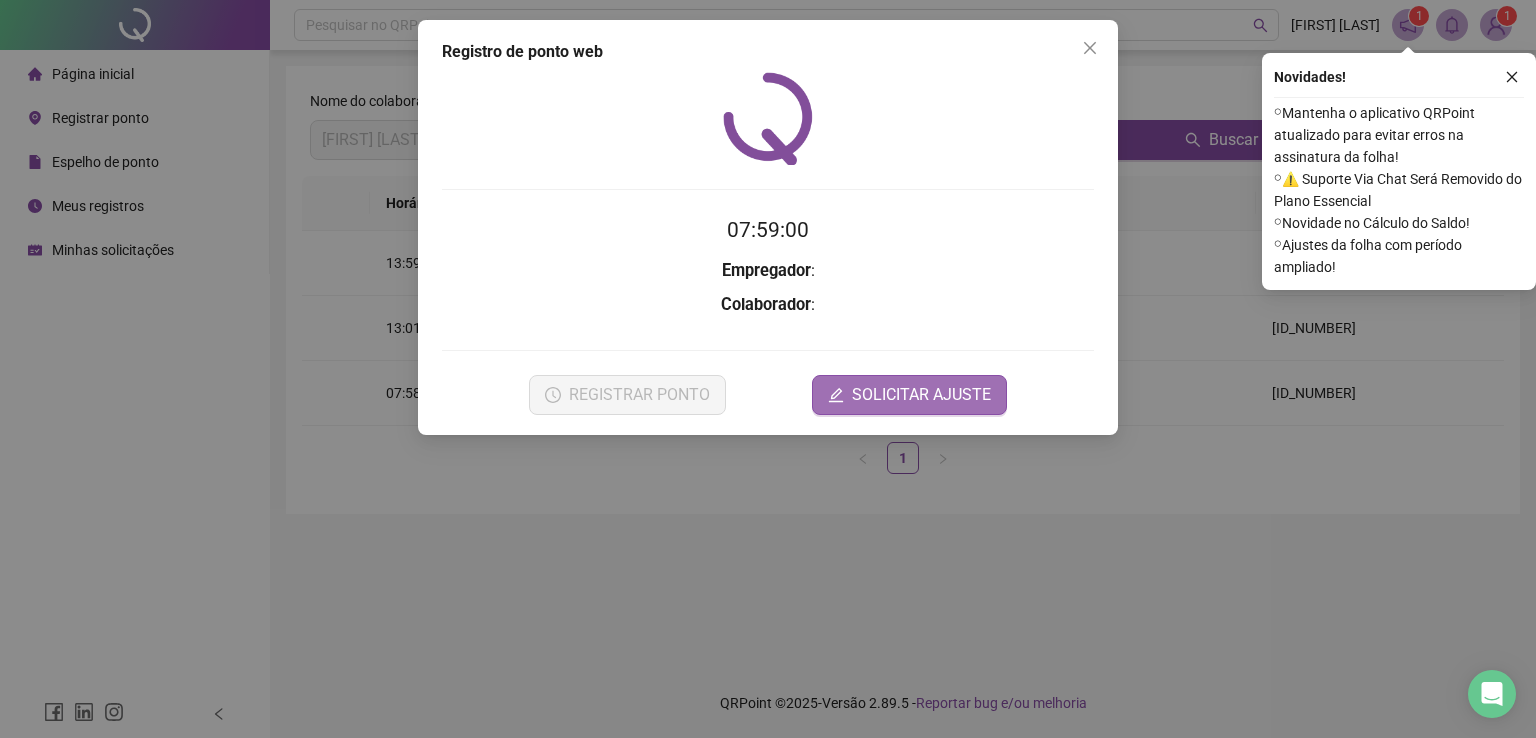 click on "SOLICITAR AJUSTE" at bounding box center (909, 395) 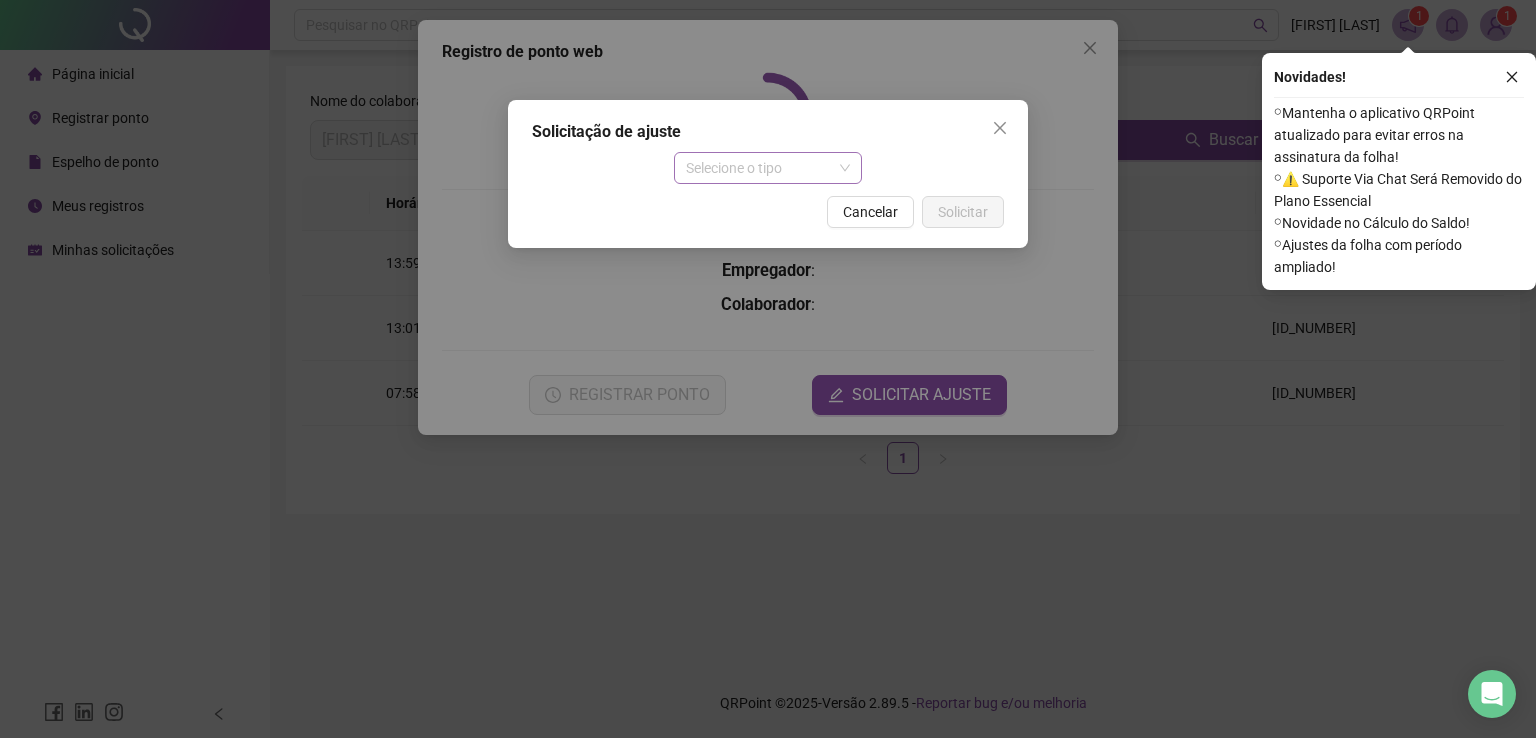 click on "Selecione o tipo" at bounding box center [768, 168] 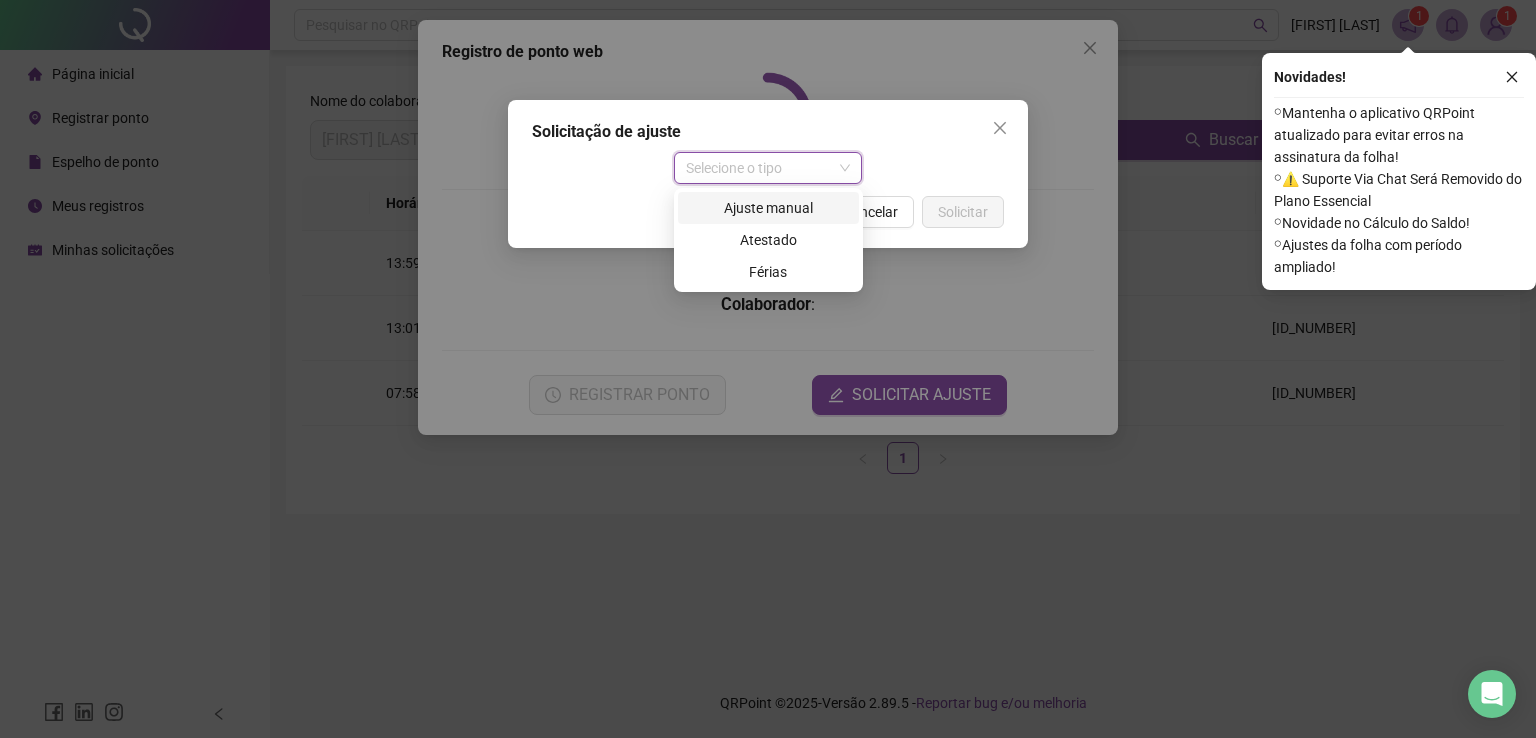 click on "Ajuste manual" at bounding box center (768, 208) 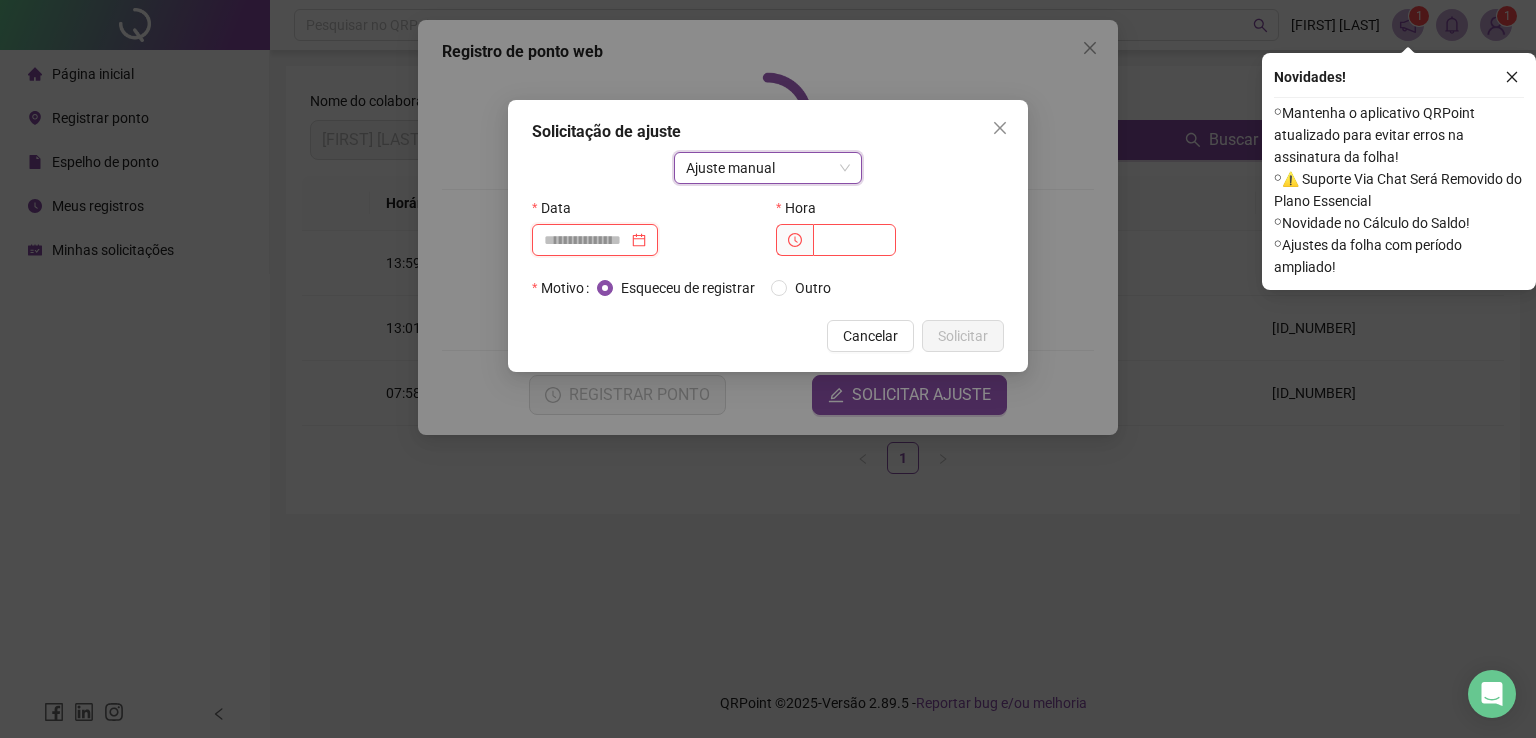 click at bounding box center [586, 240] 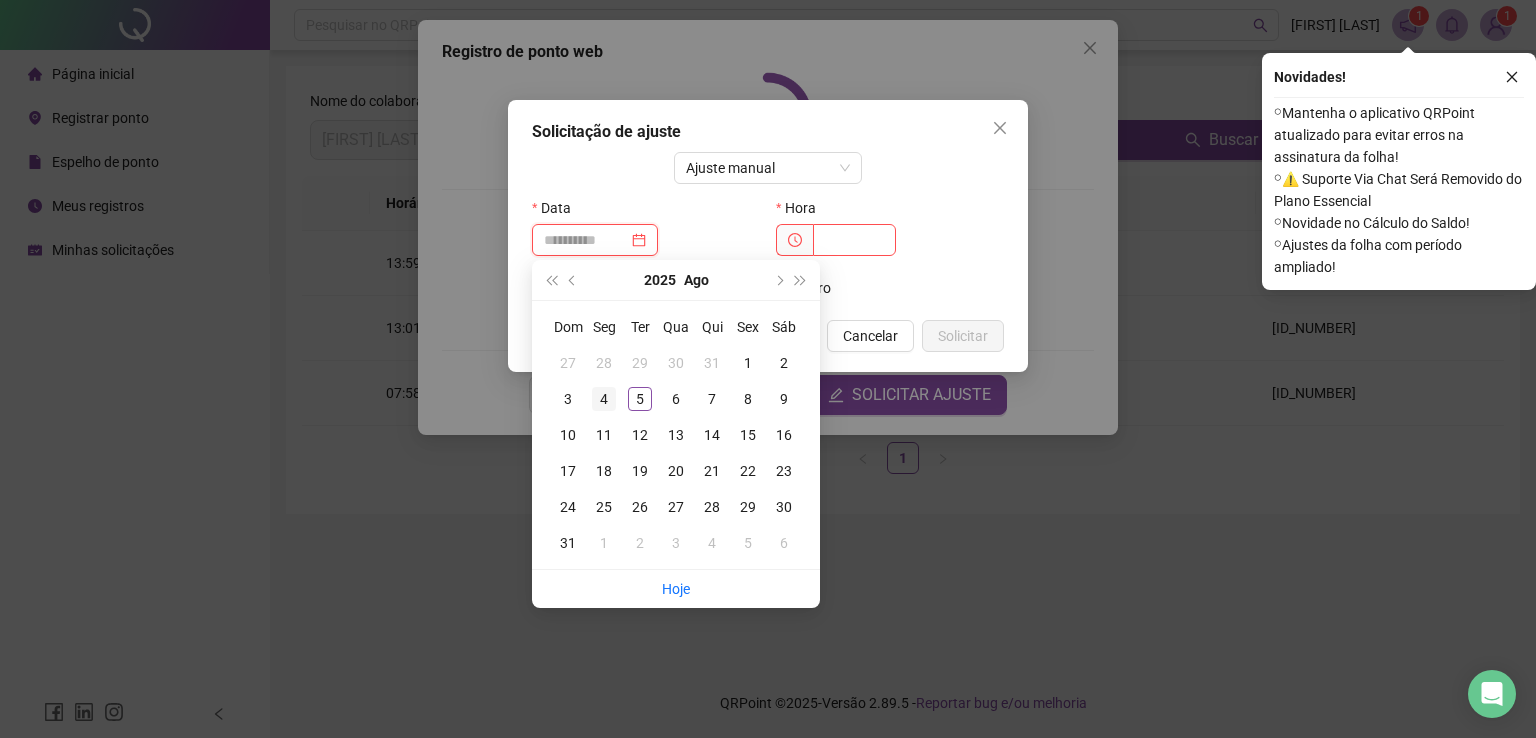 type on "**********" 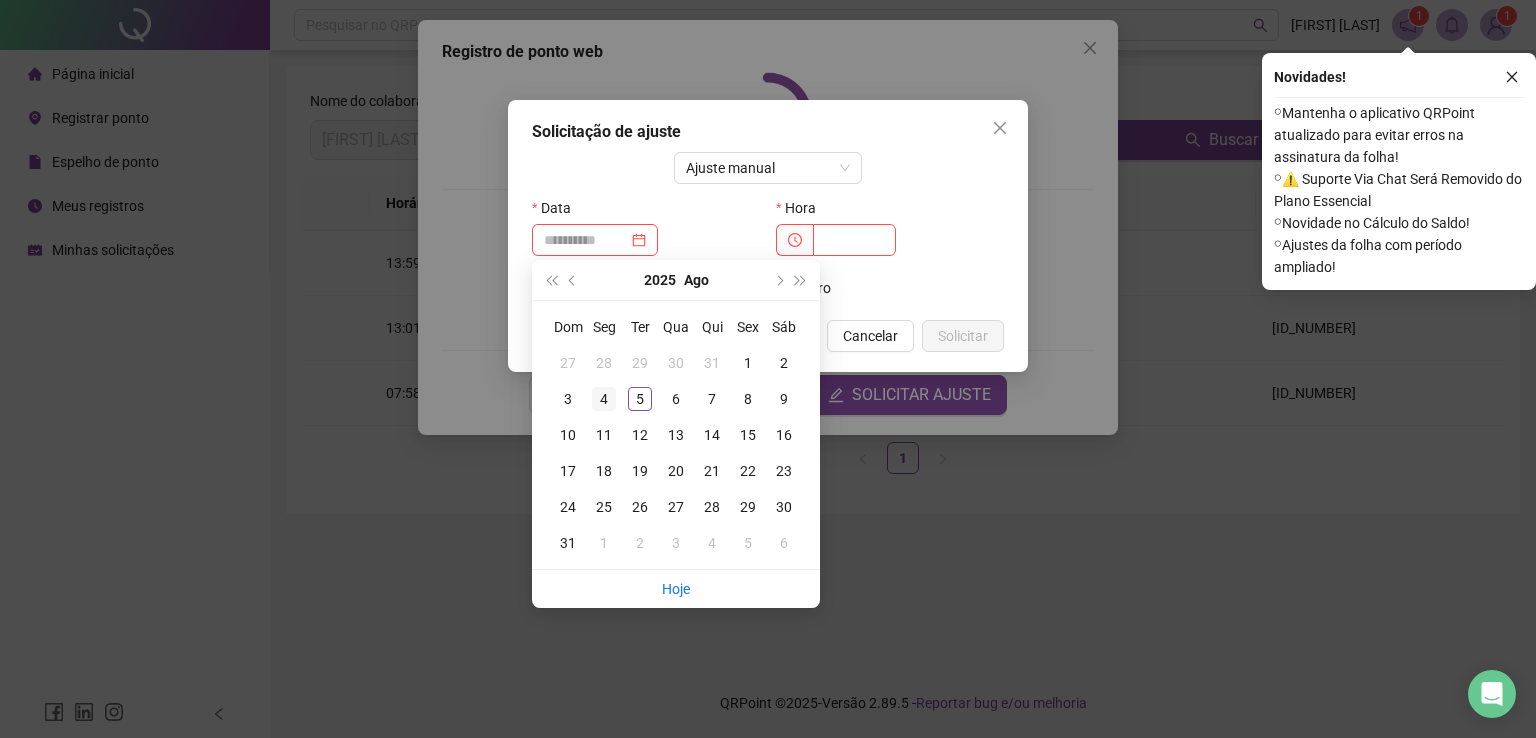 click on "4" at bounding box center (604, 399) 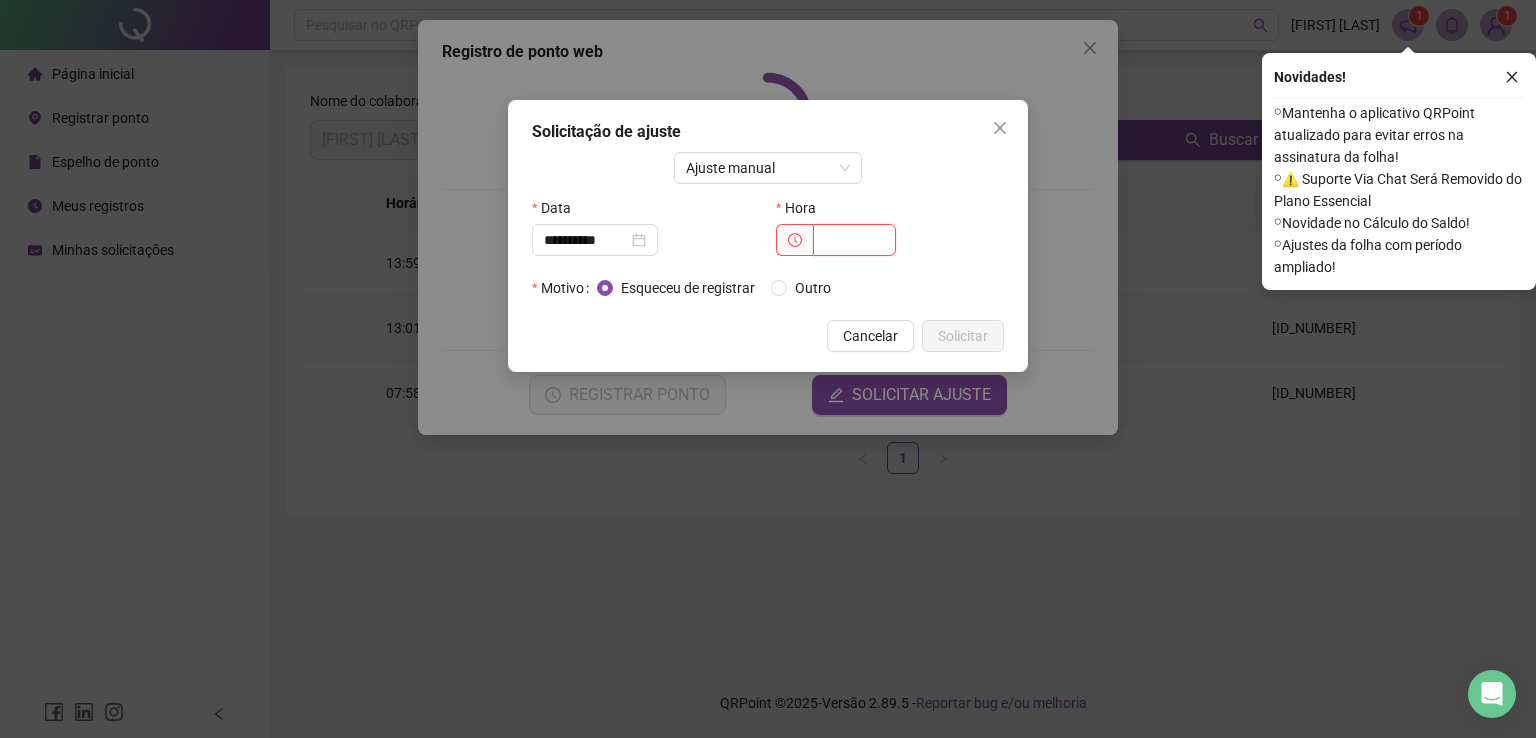 click at bounding box center (854, 240) 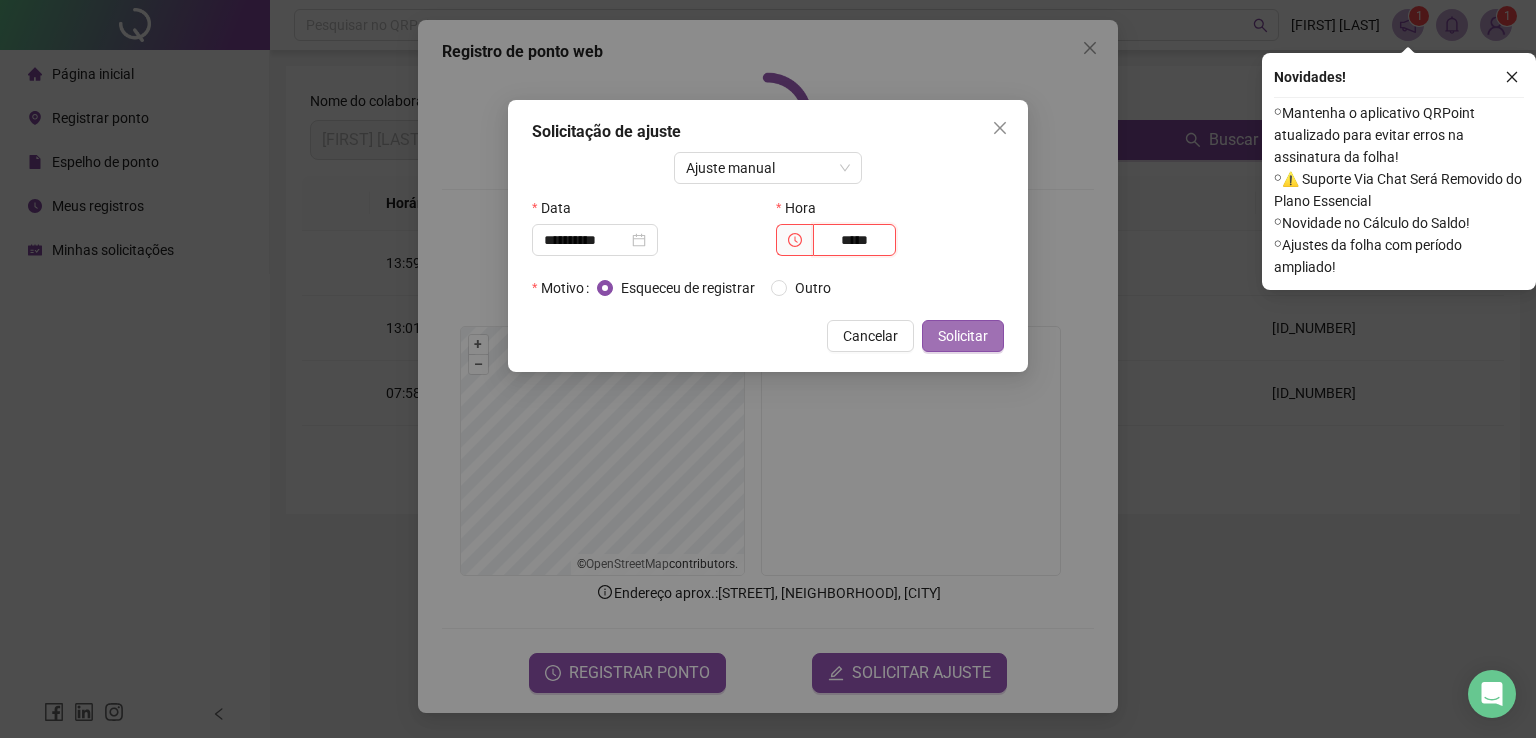 type on "*****" 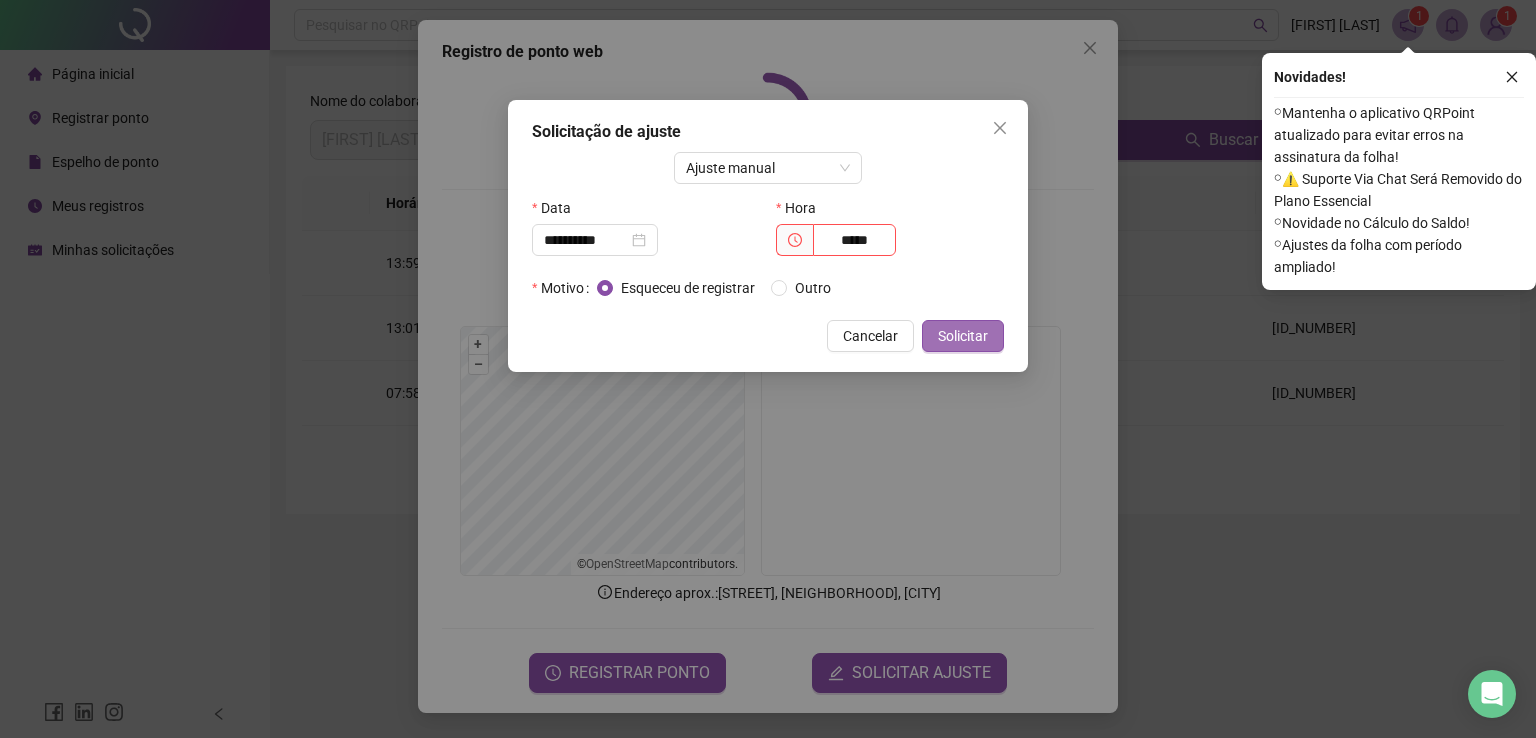 click on "Solicitar" at bounding box center (963, 336) 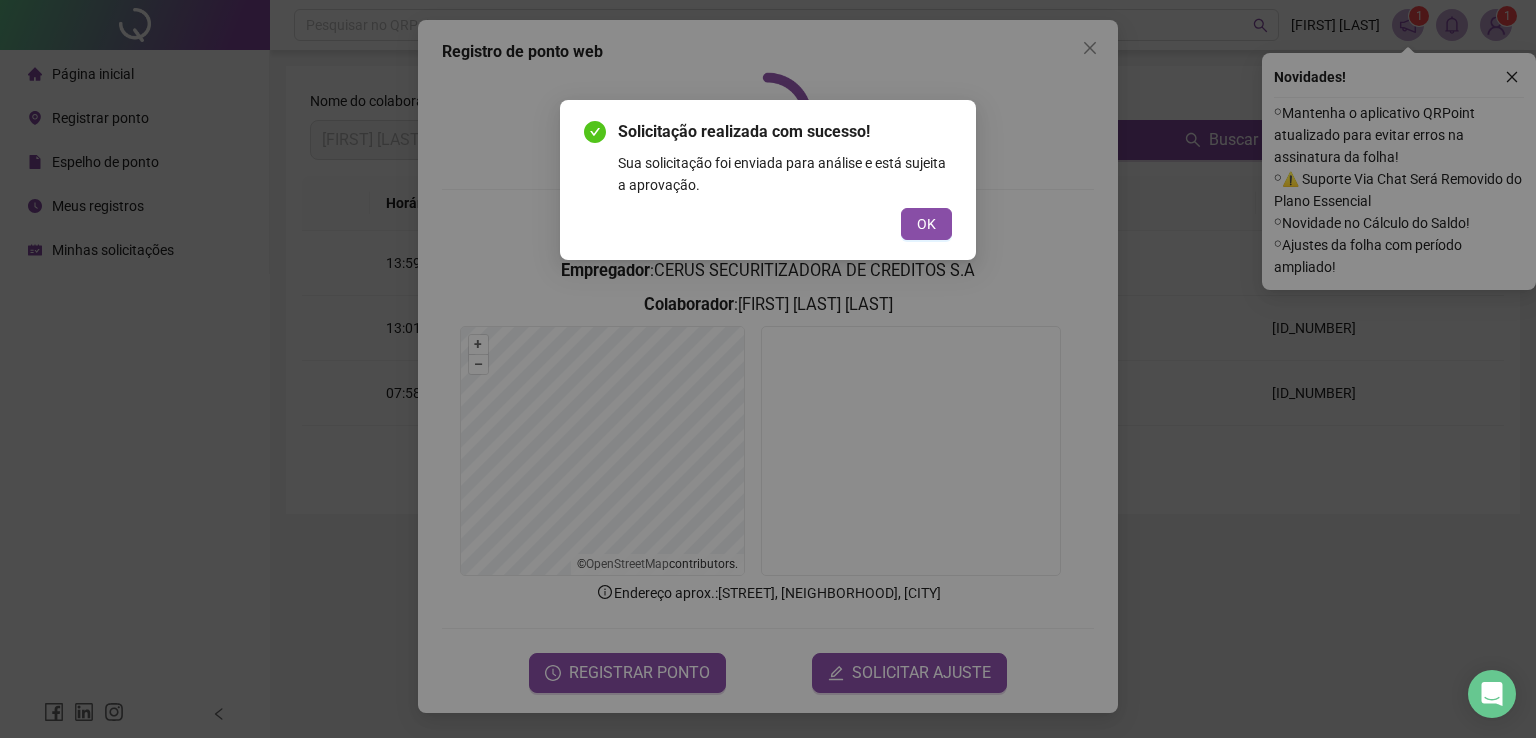 click on "OK" at bounding box center [926, 224] 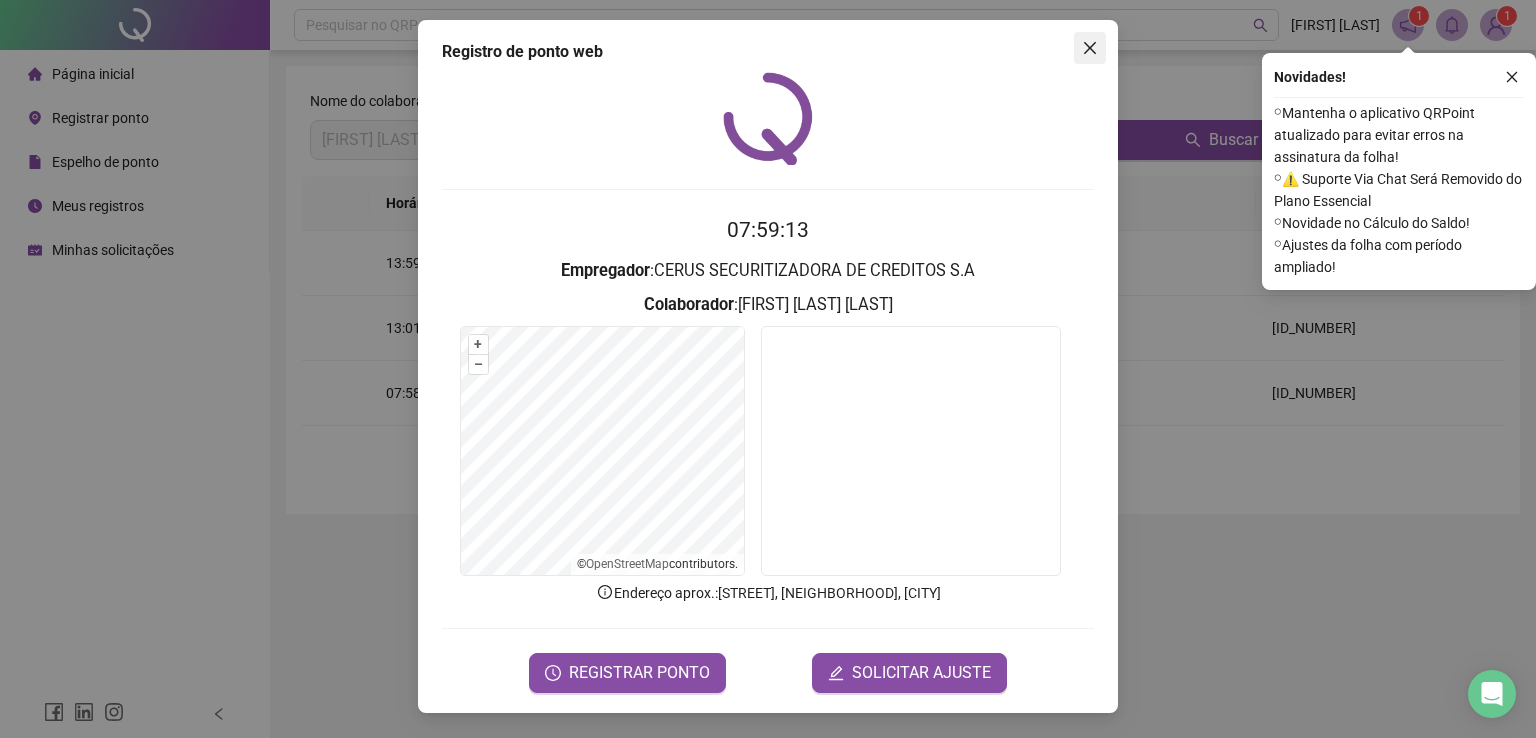 click 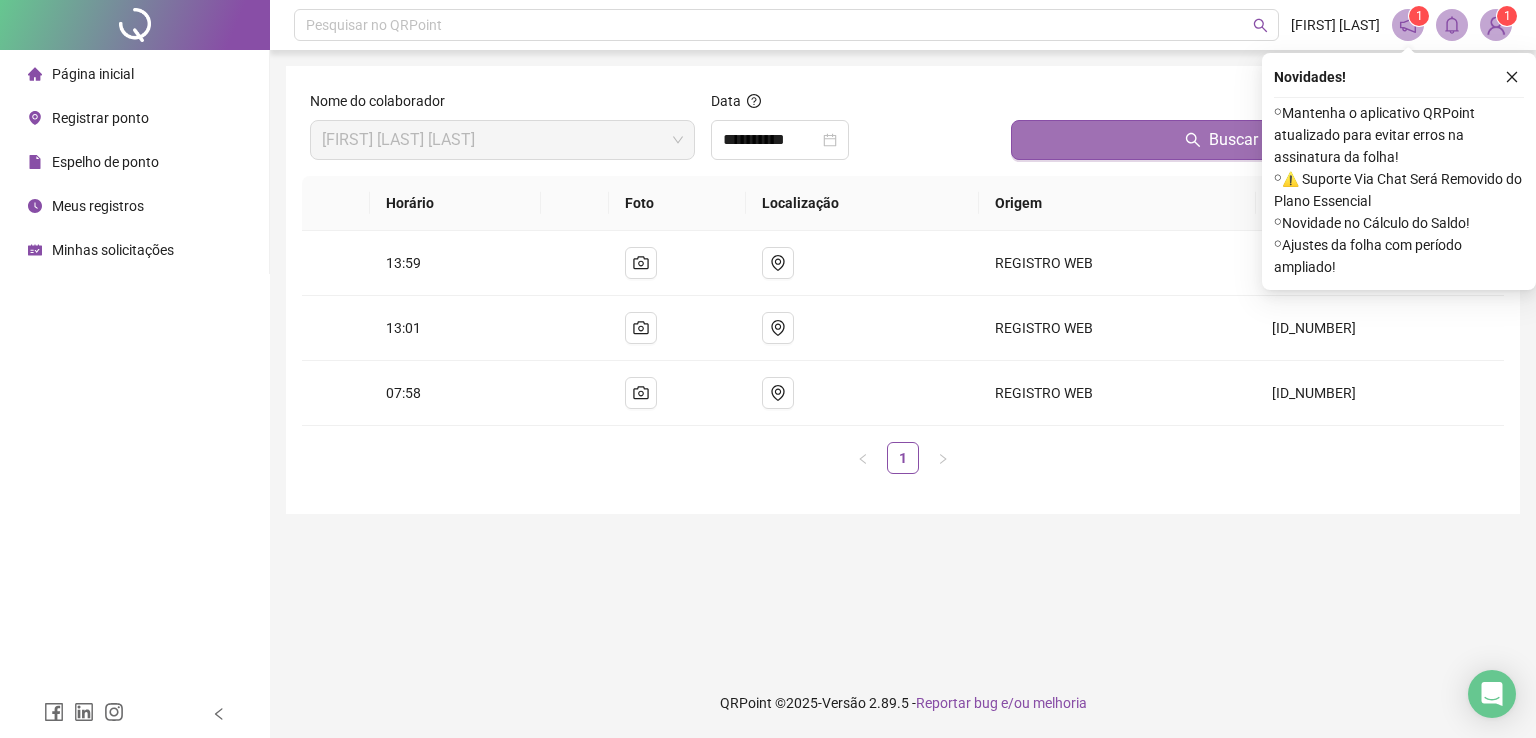click on "Buscar registros" at bounding box center (1253, 140) 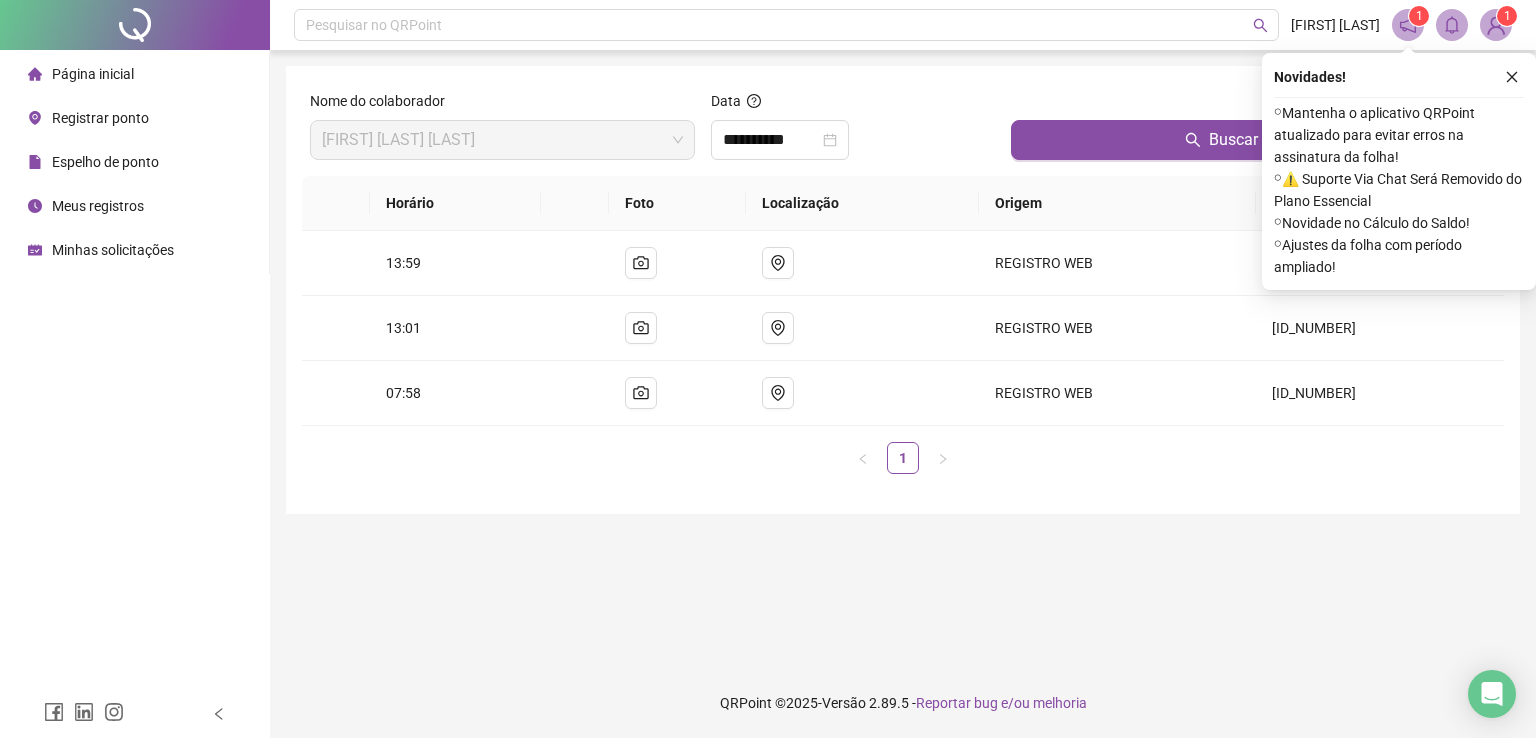 click on "Minhas solicitações" at bounding box center [113, 250] 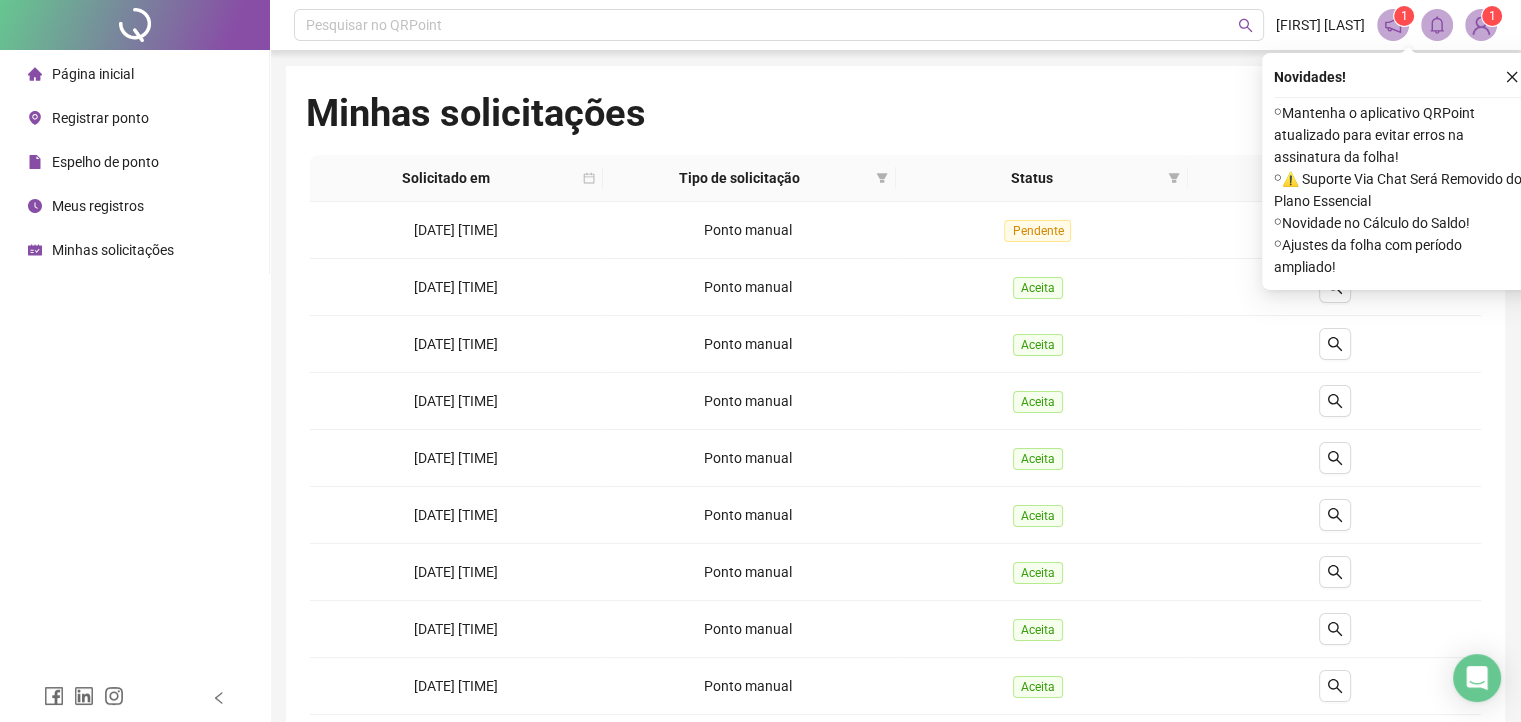 click on "Minhas solicitações Solicitar ajuste" at bounding box center (895, 122) 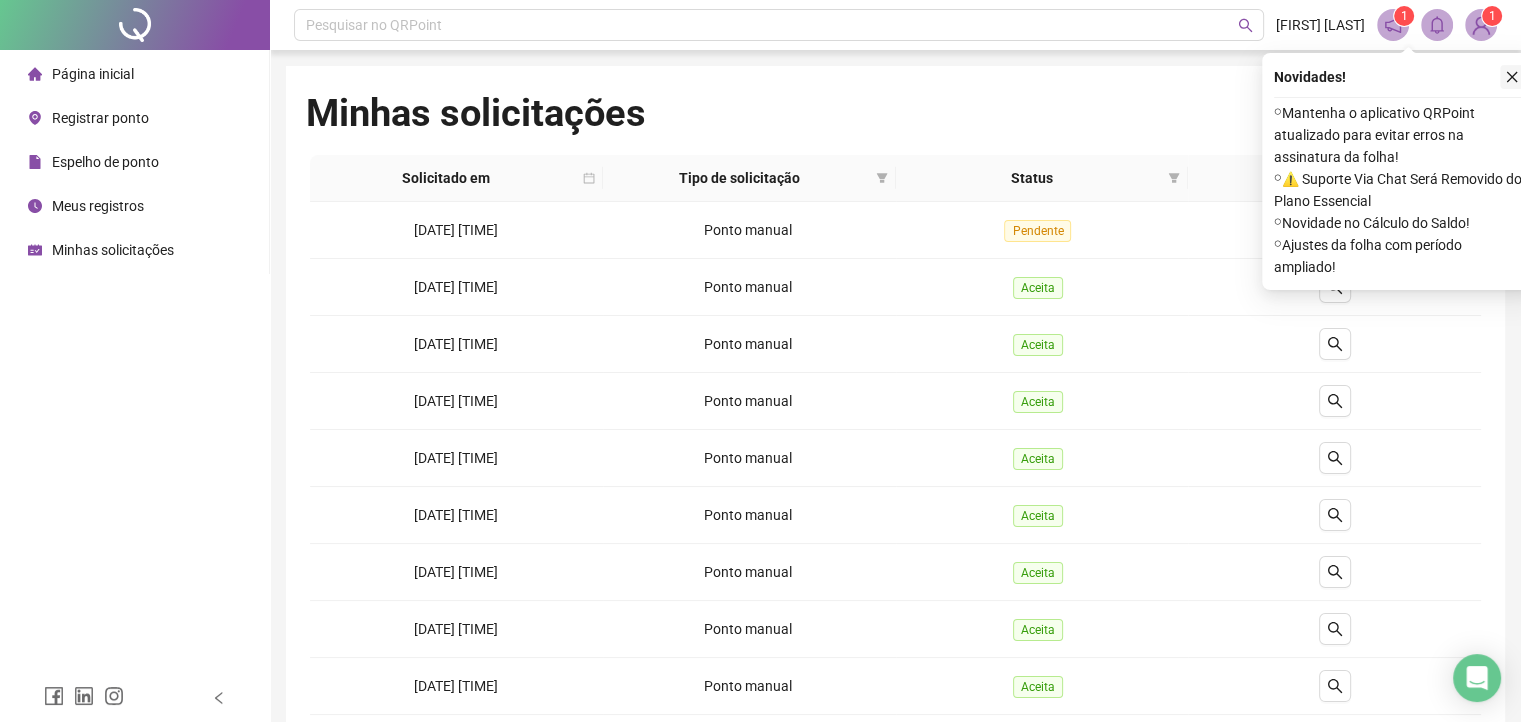click 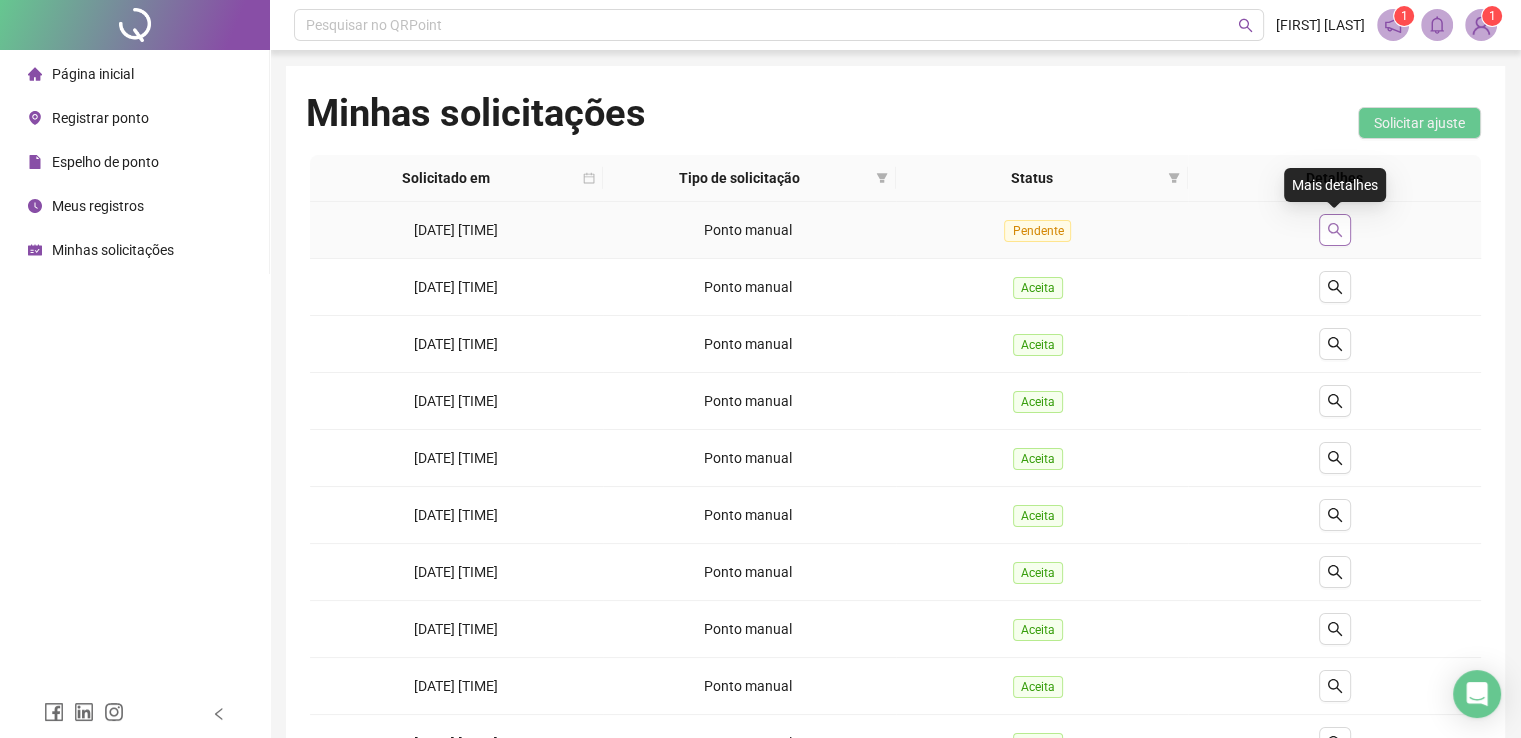 click 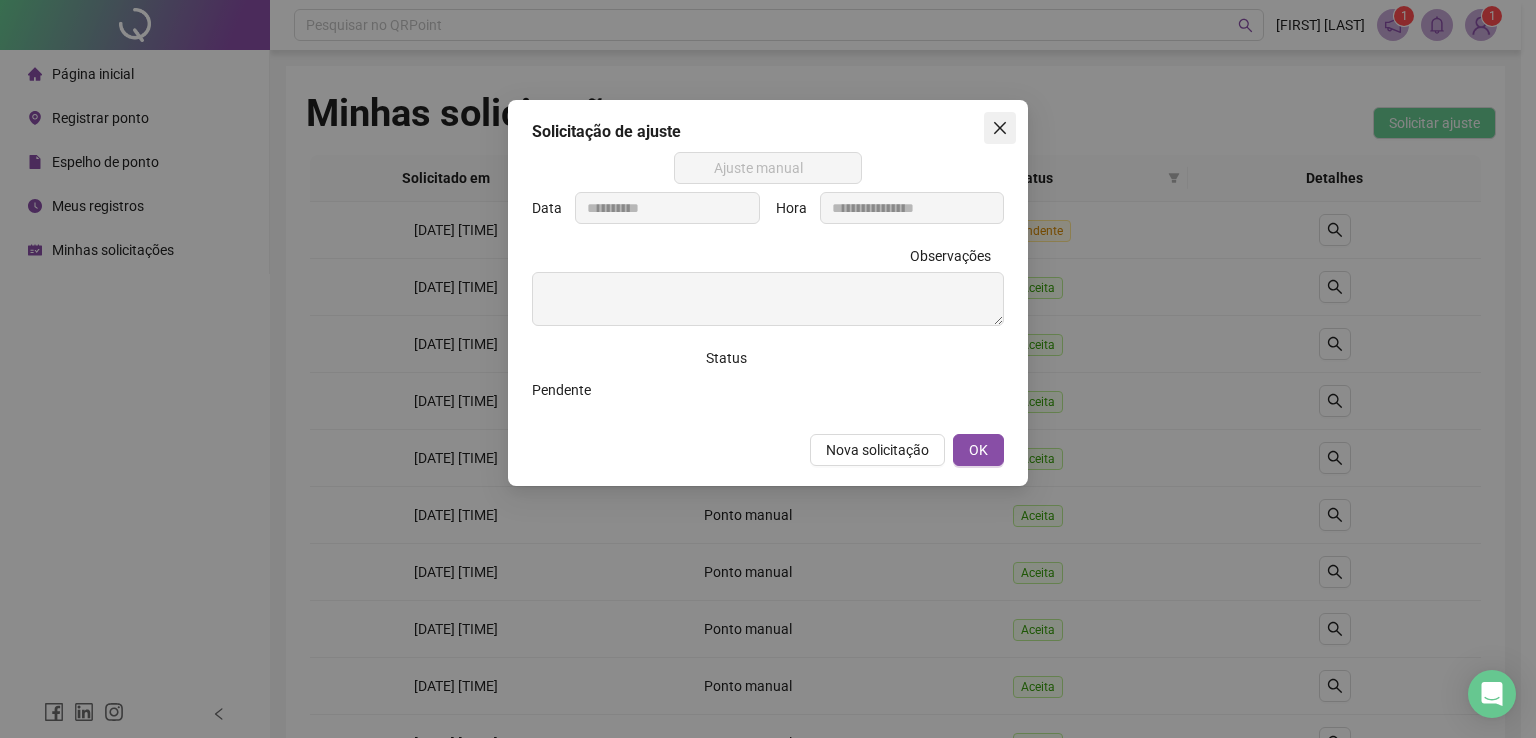 click 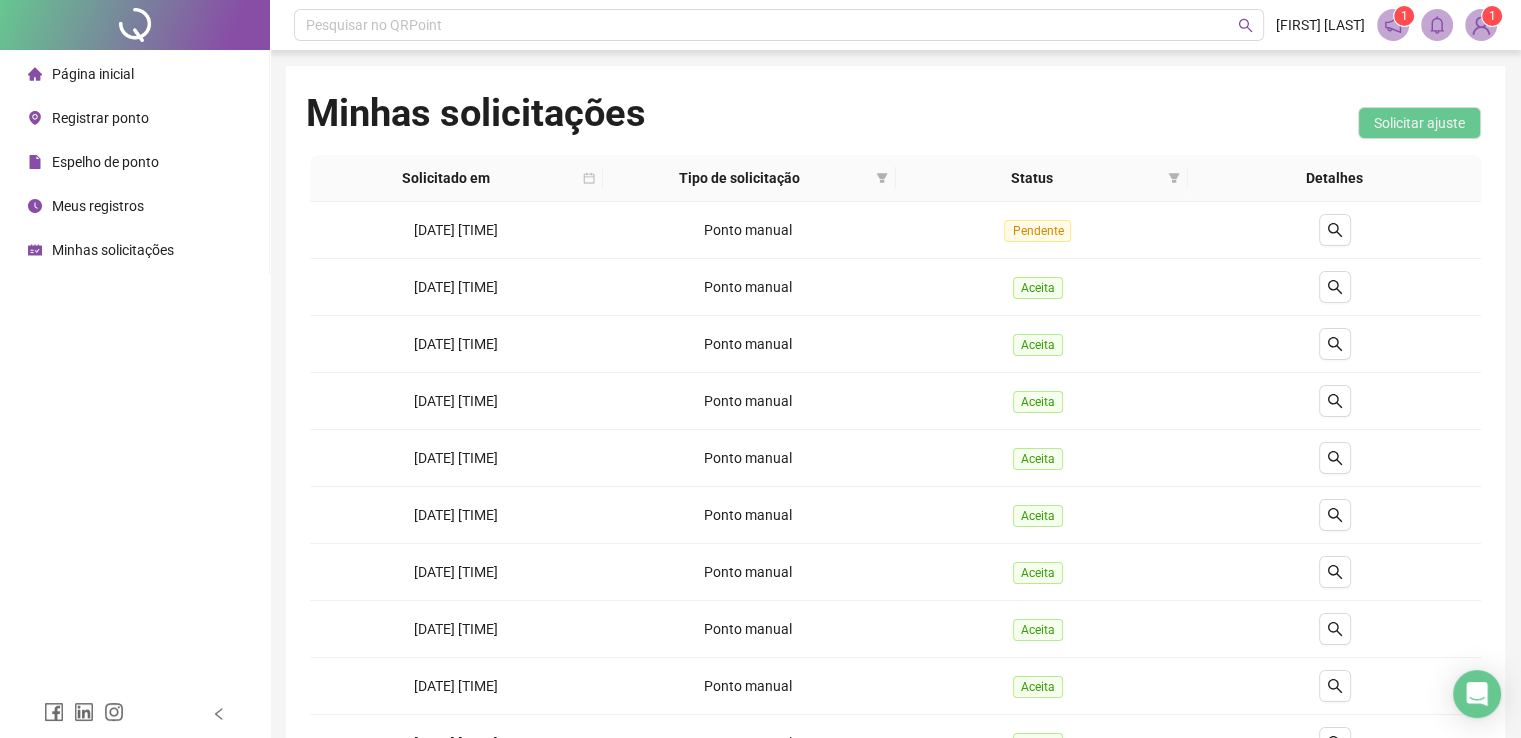click on "Página inicial" at bounding box center [93, 74] 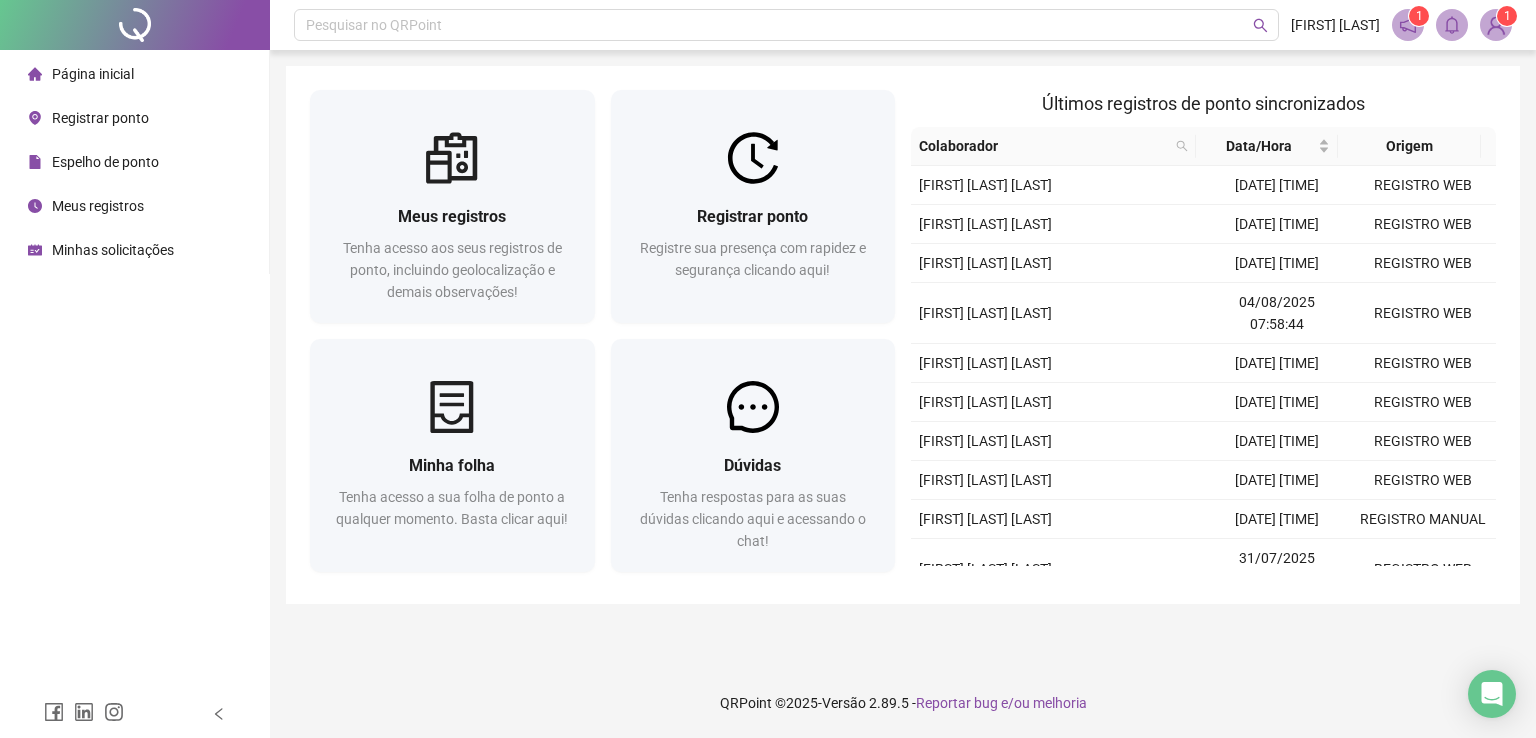 click on "Página inicial" at bounding box center [93, 74] 